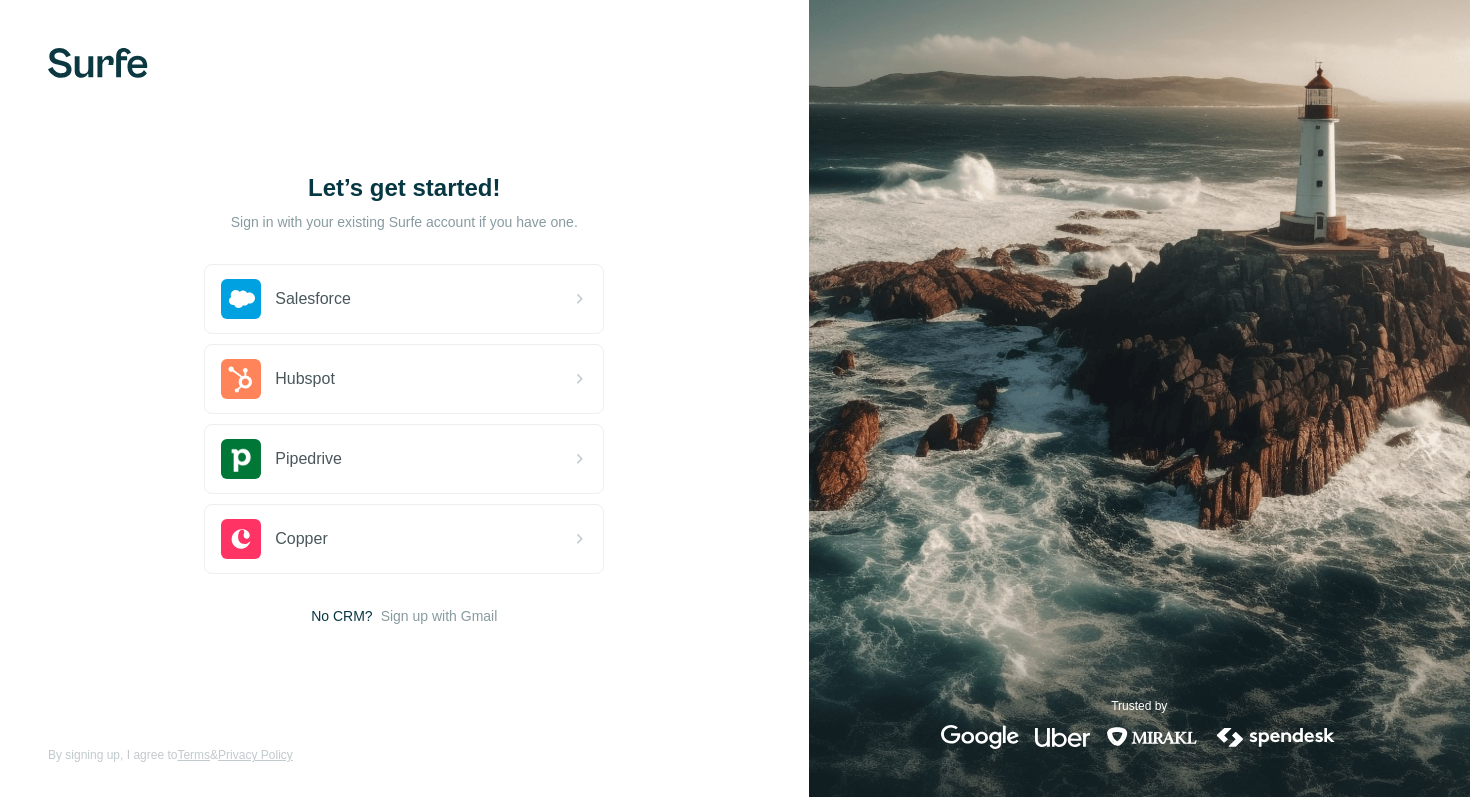 scroll, scrollTop: 0, scrollLeft: 0, axis: both 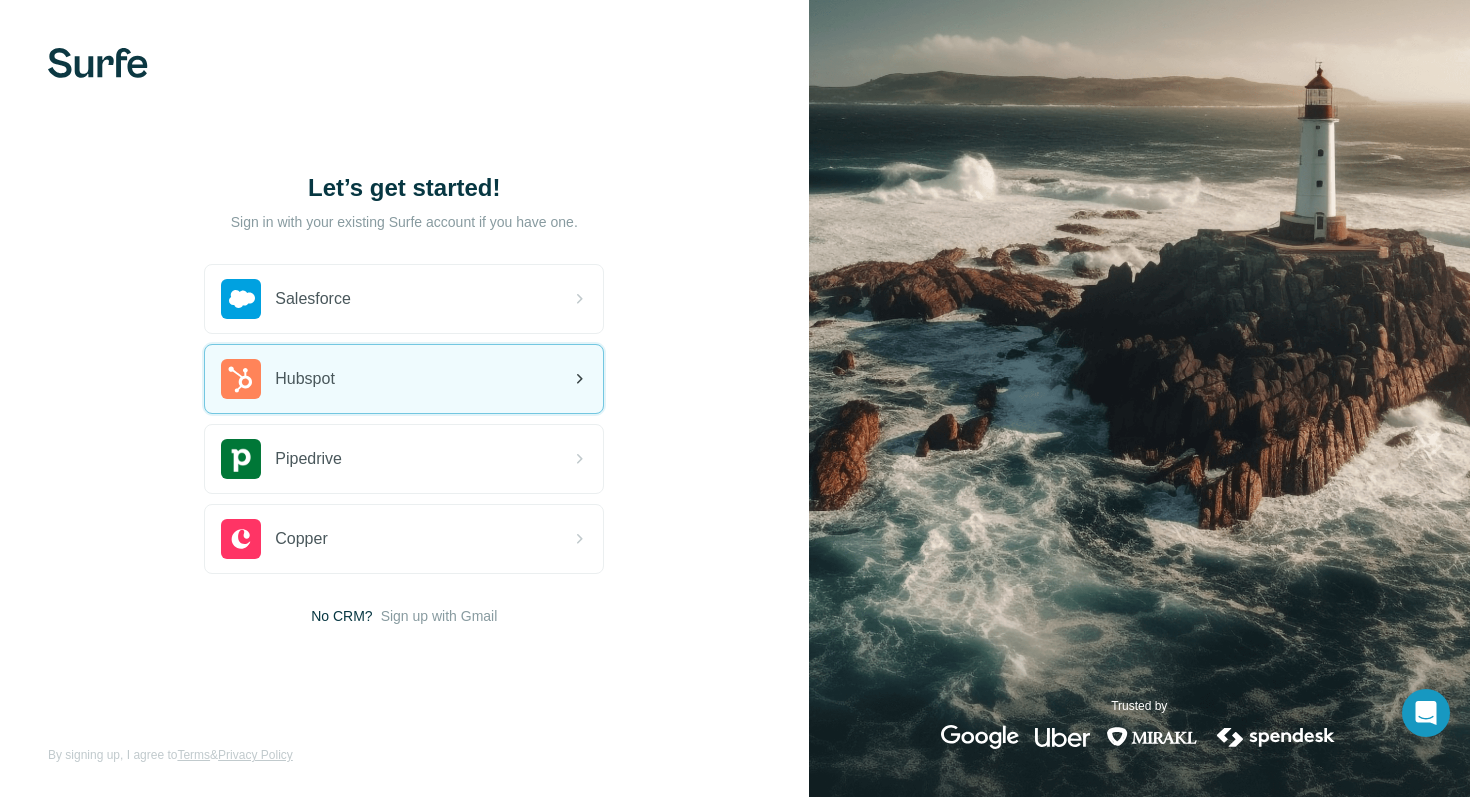 click on "Hubspot" at bounding box center [404, 379] 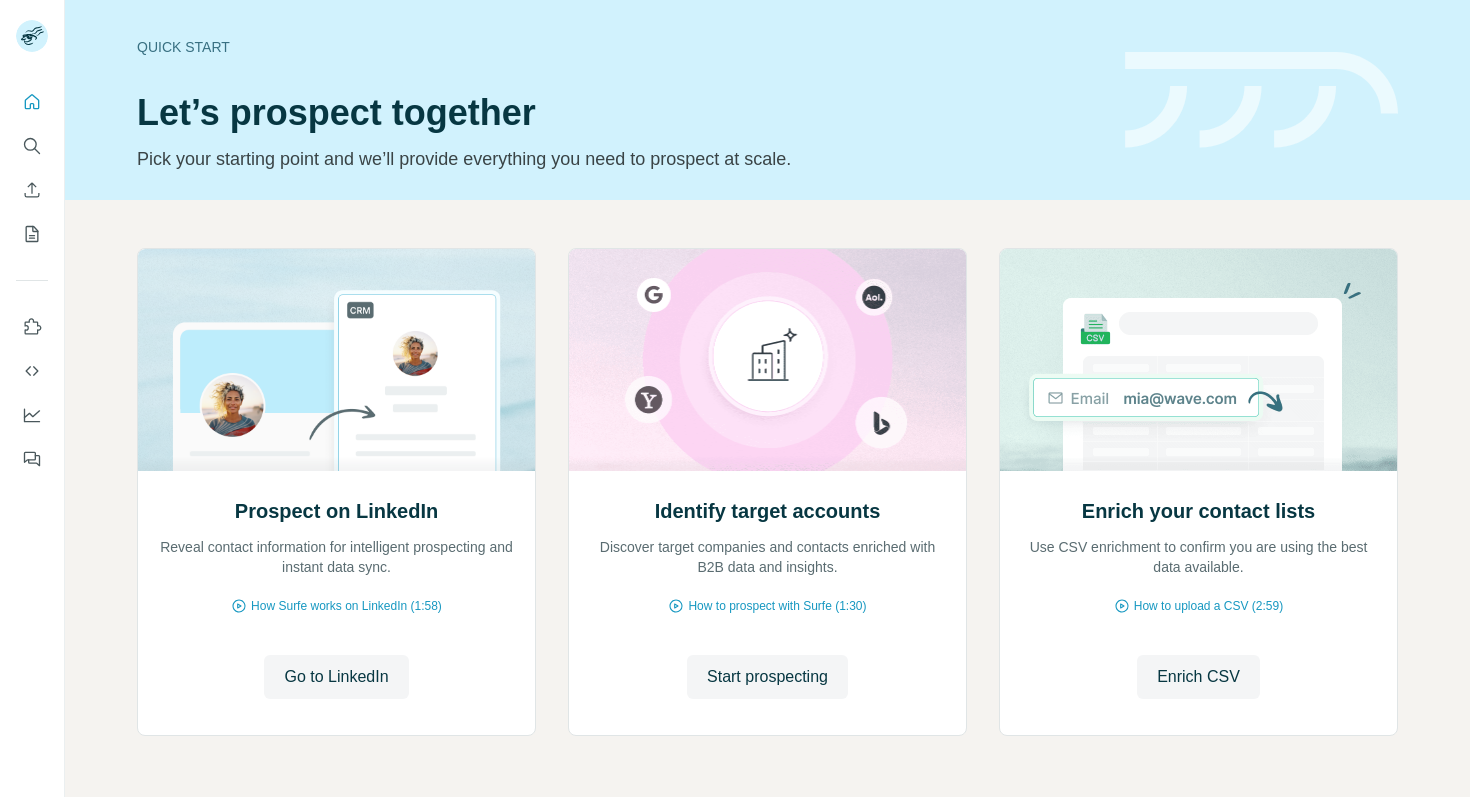 scroll, scrollTop: 0, scrollLeft: 0, axis: both 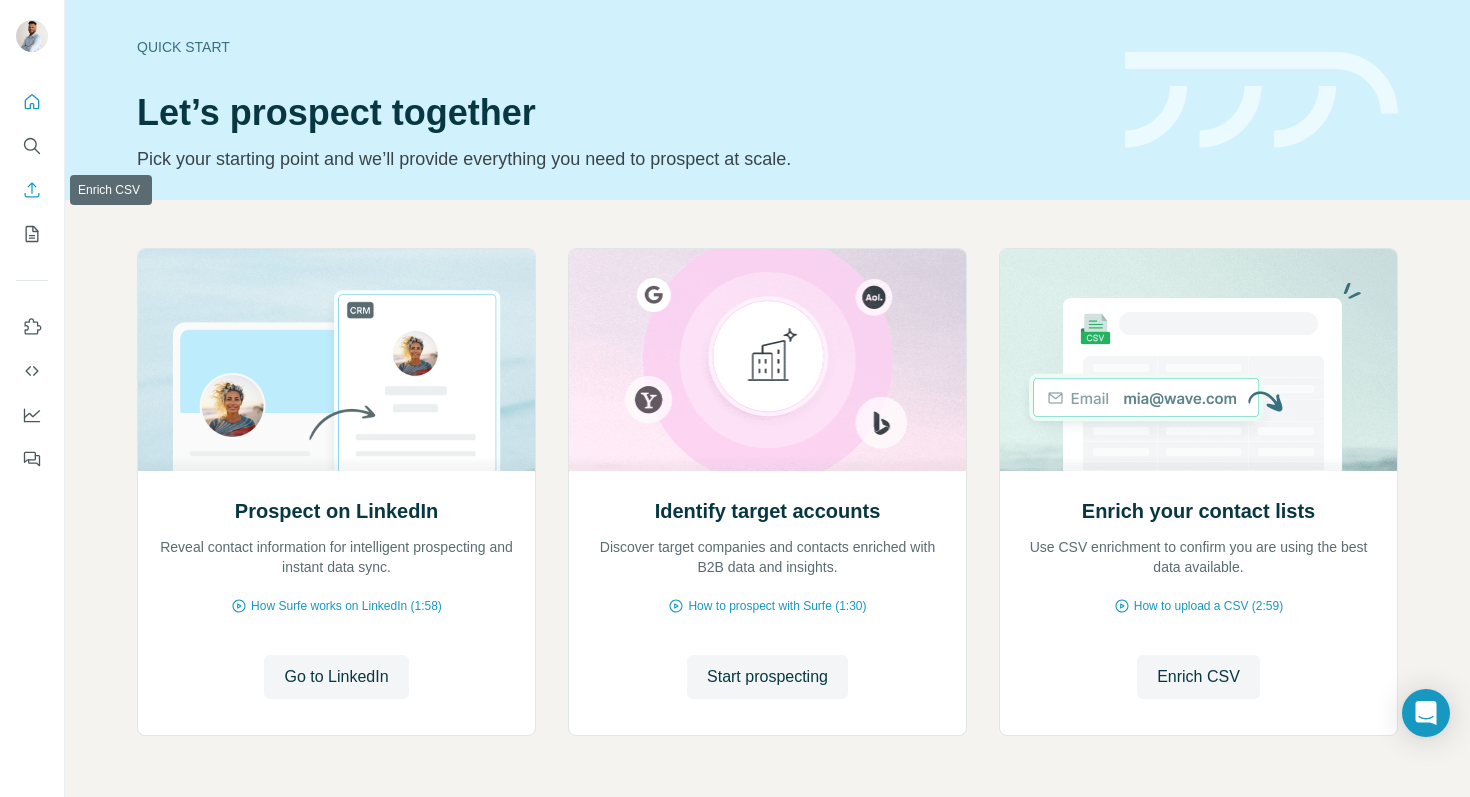 click 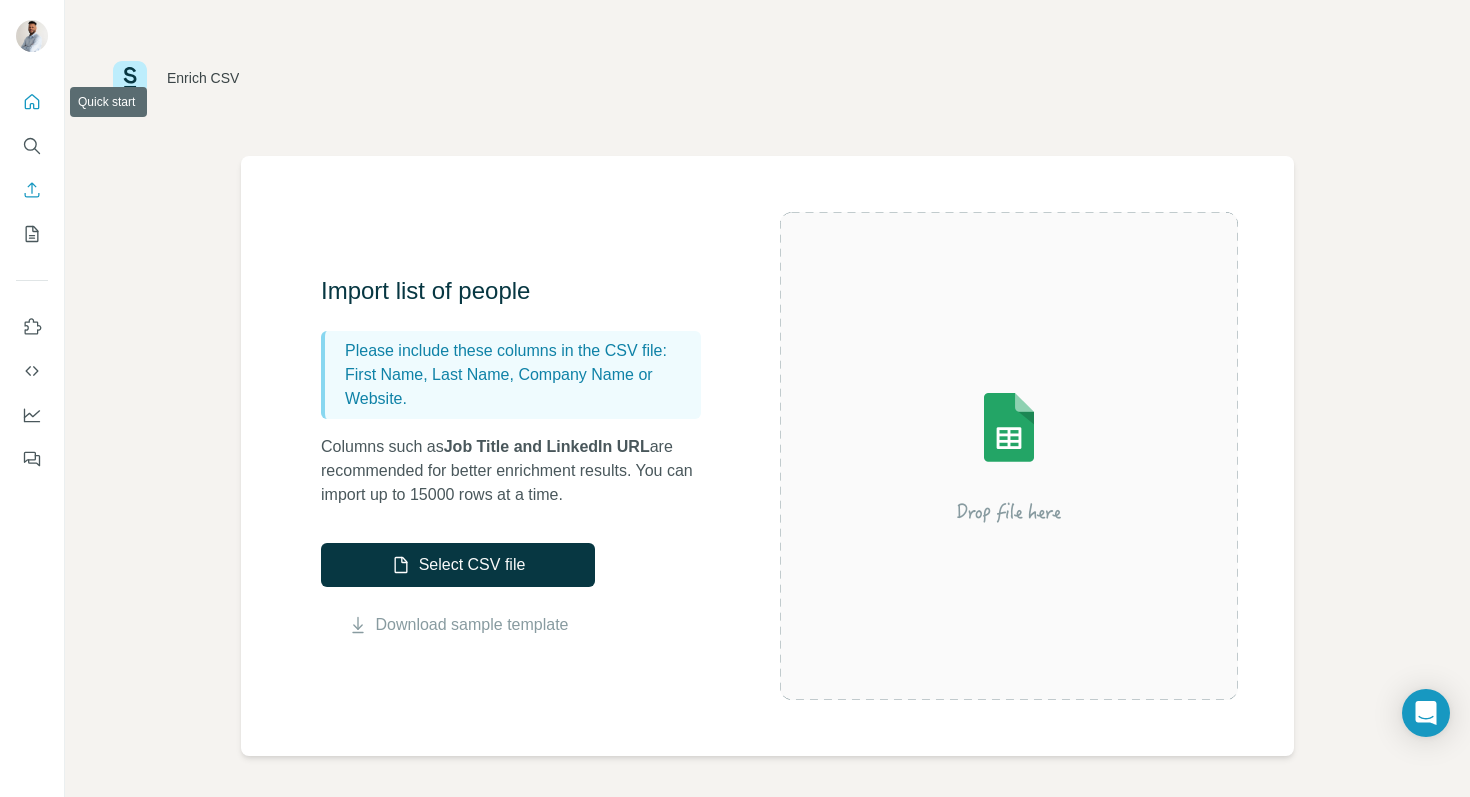 click 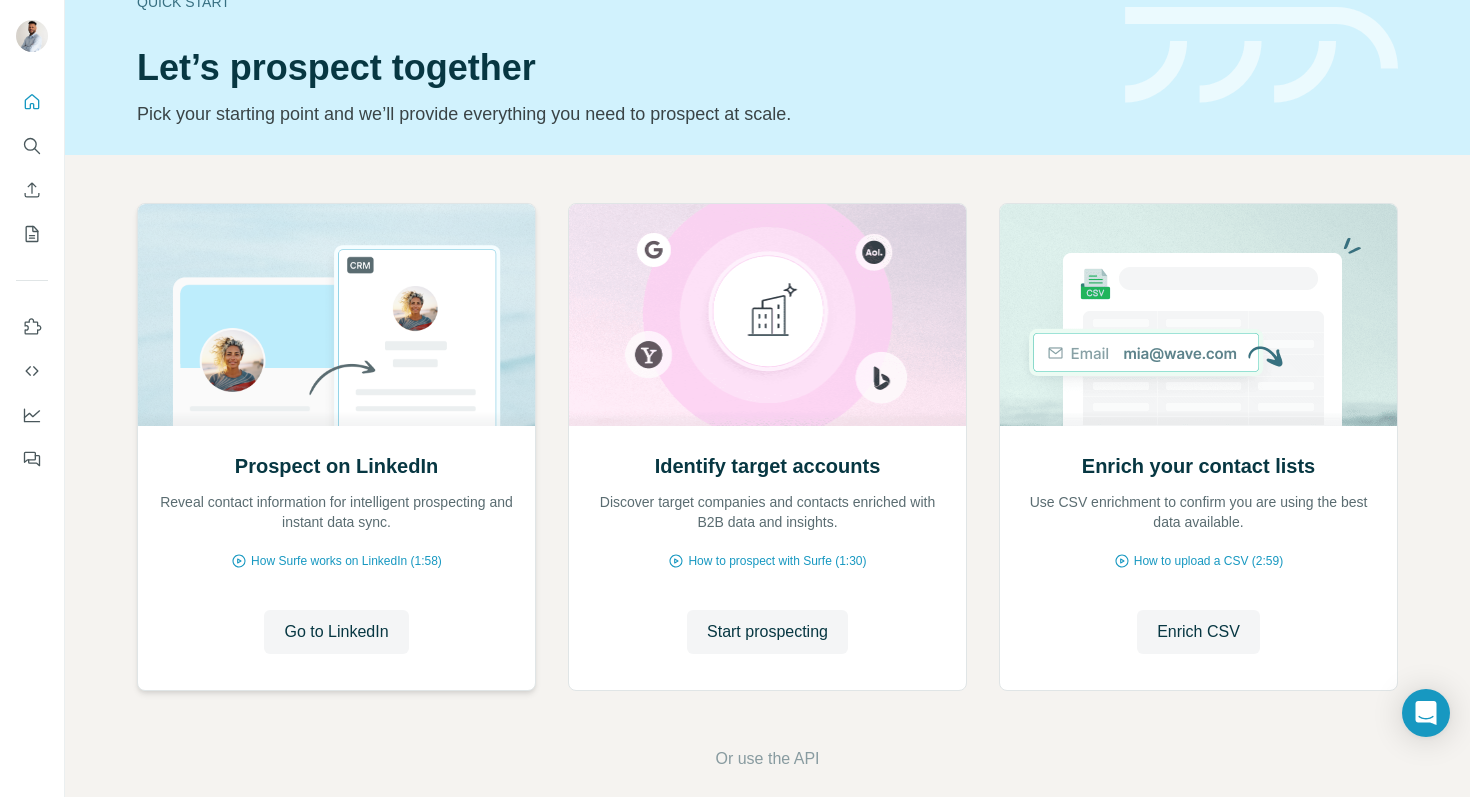 scroll, scrollTop: 67, scrollLeft: 0, axis: vertical 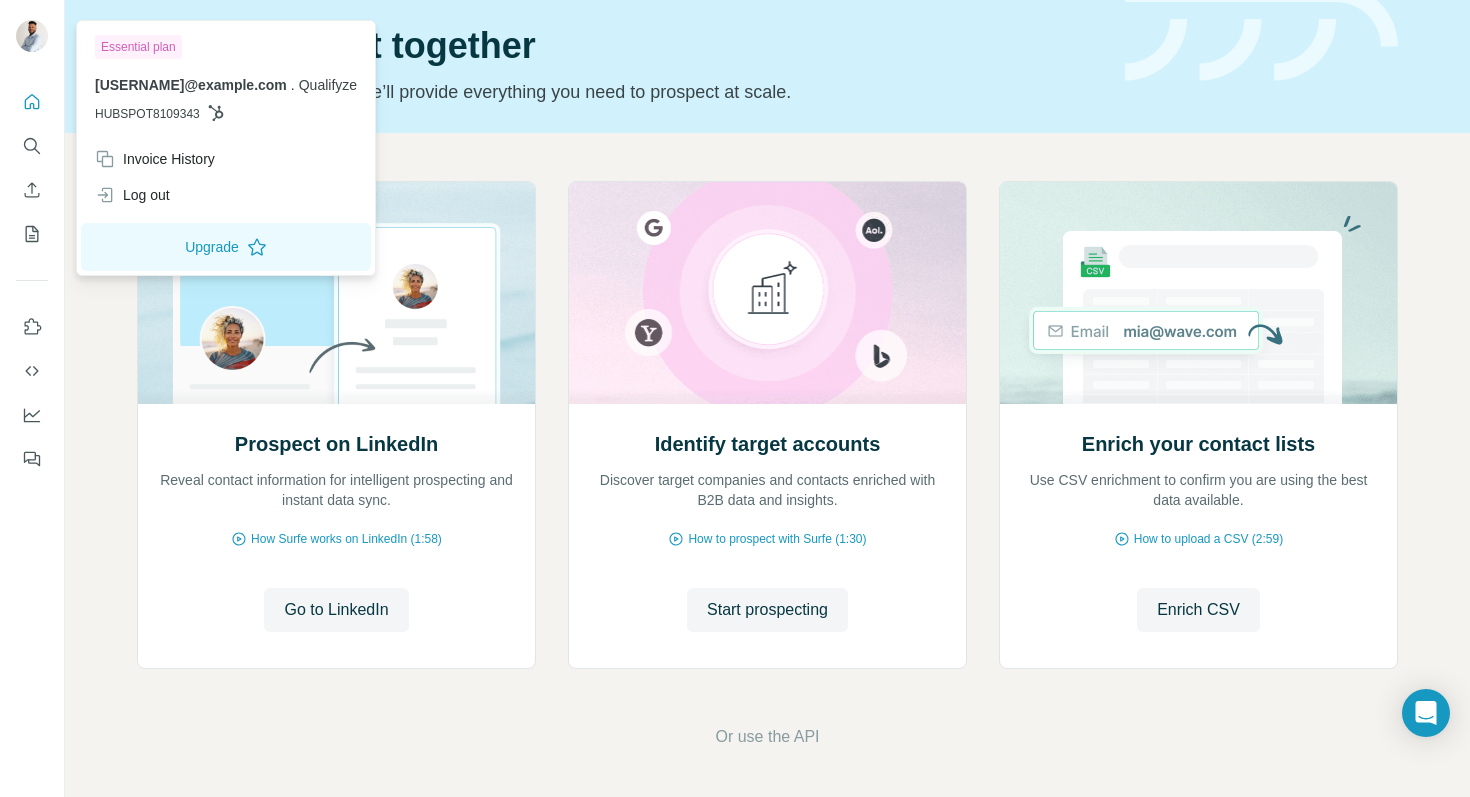 click at bounding box center (32, 36) 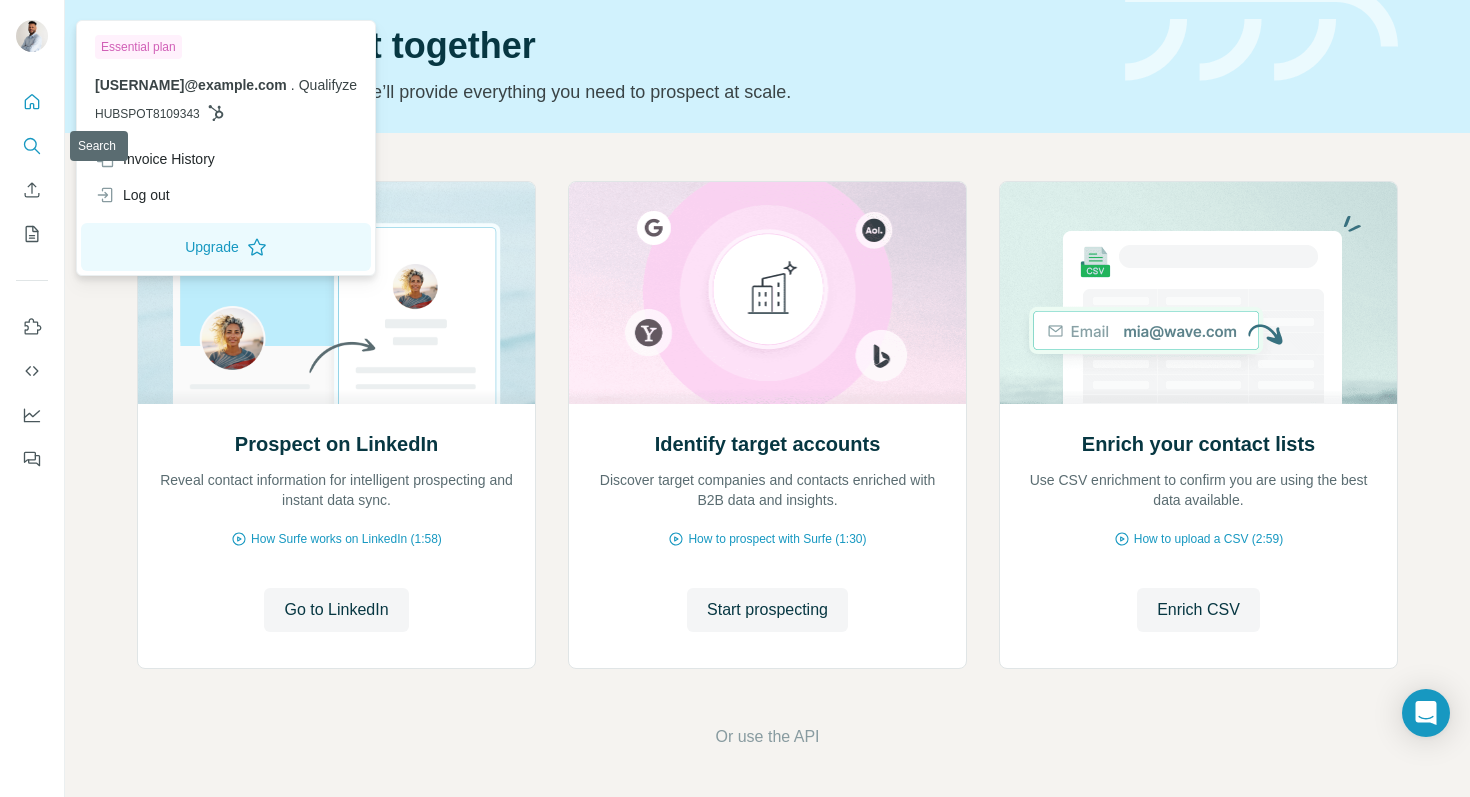 click at bounding box center [32, 146] 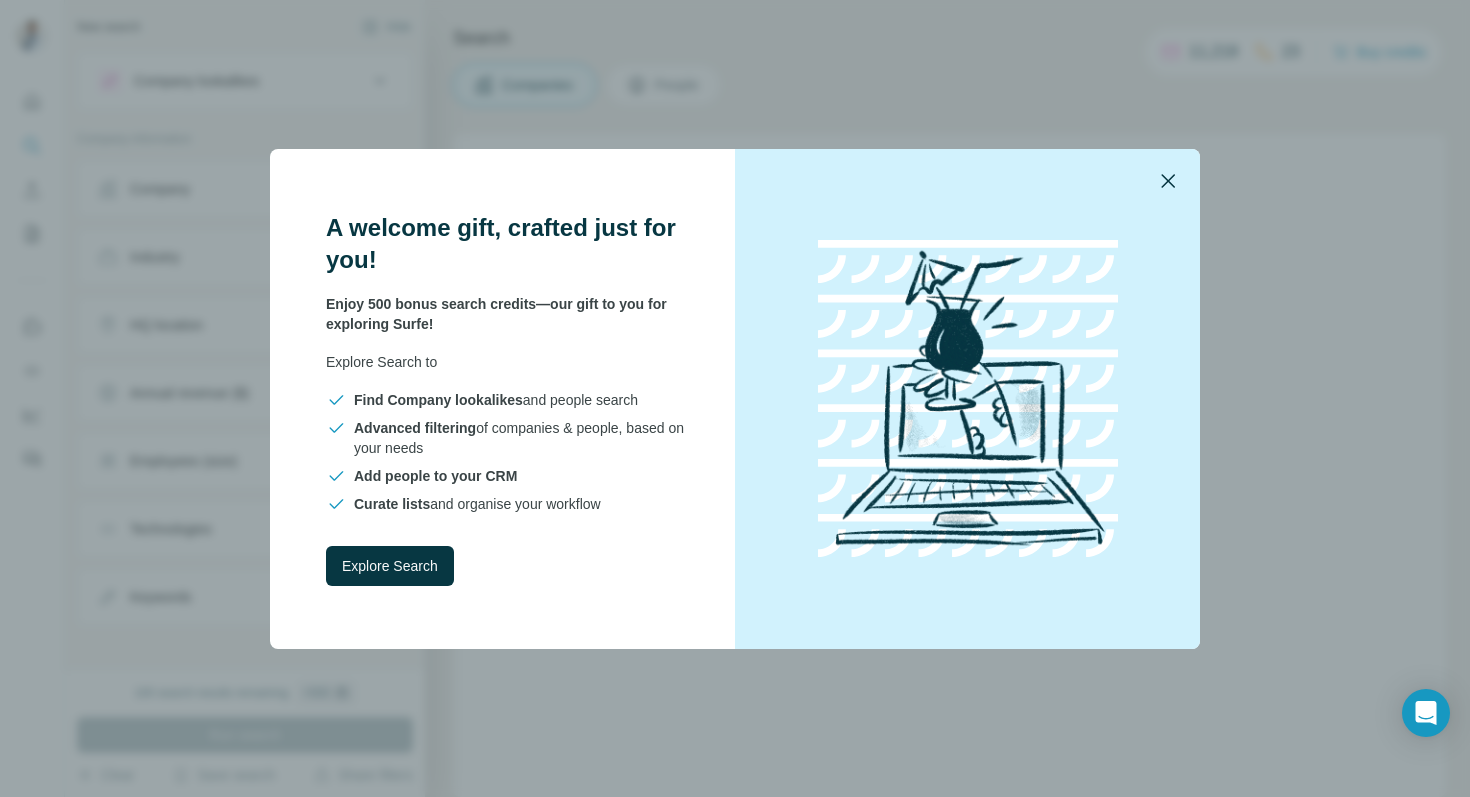 click 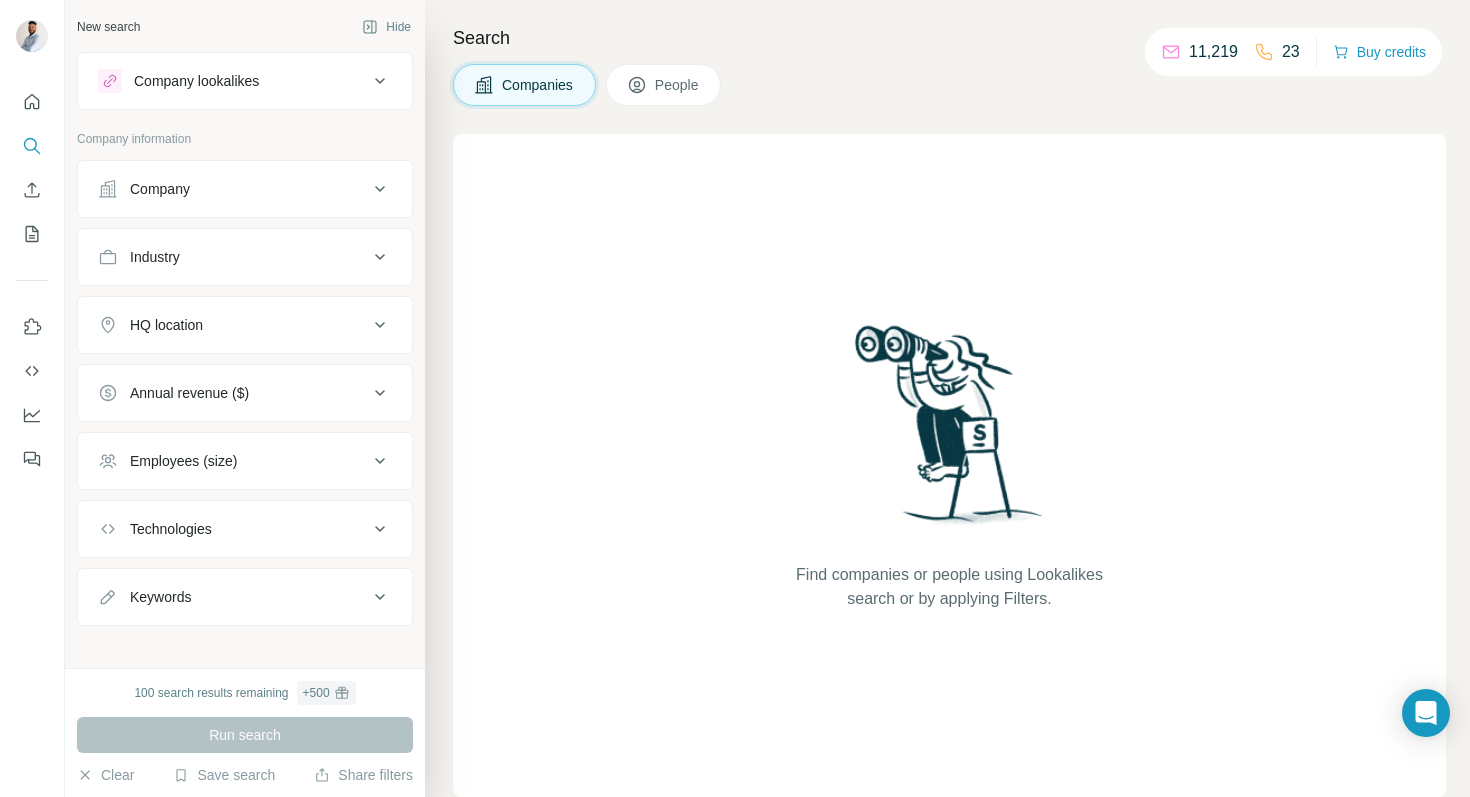 click on "New search" at bounding box center (108, 27) 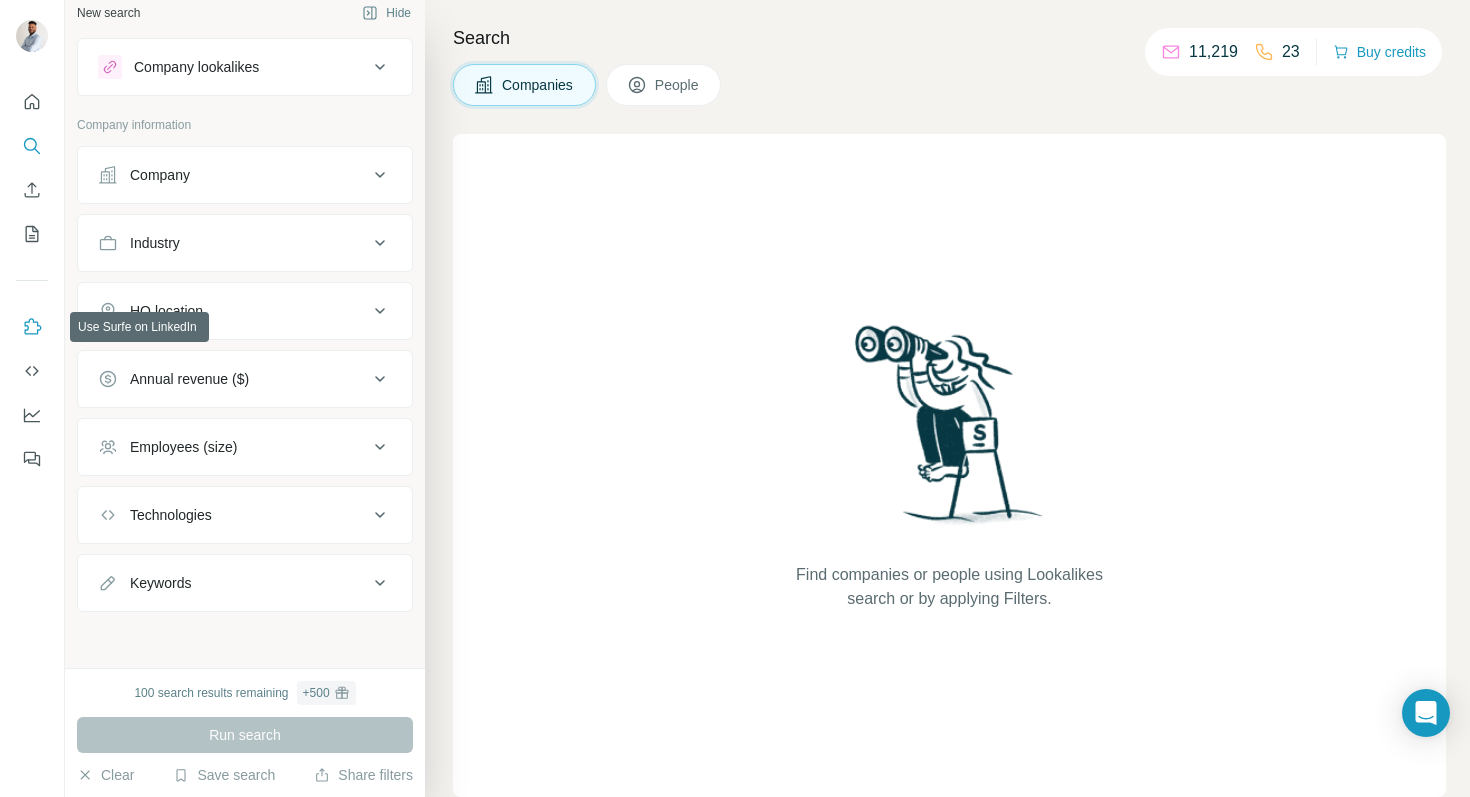 click 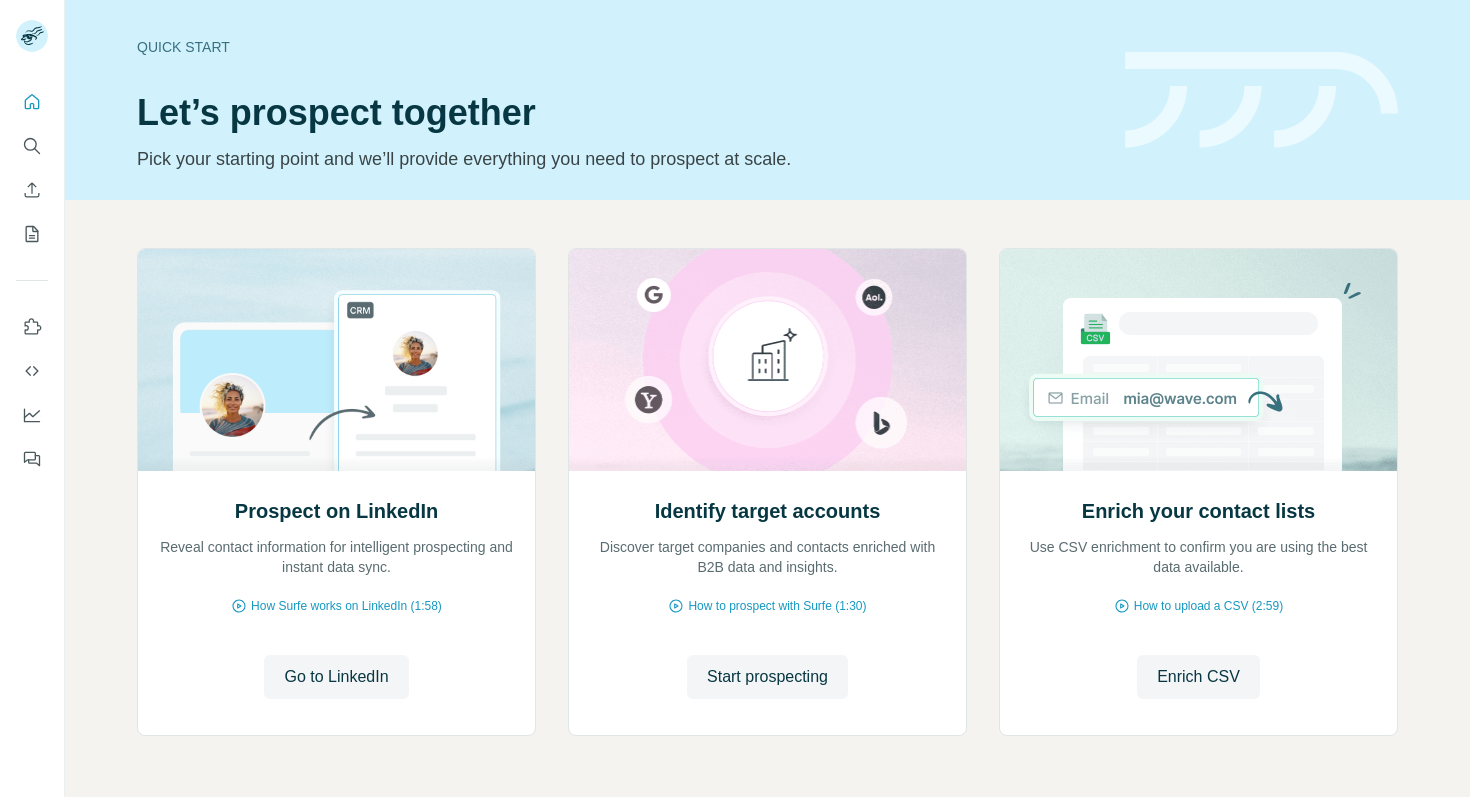 scroll, scrollTop: 0, scrollLeft: 0, axis: both 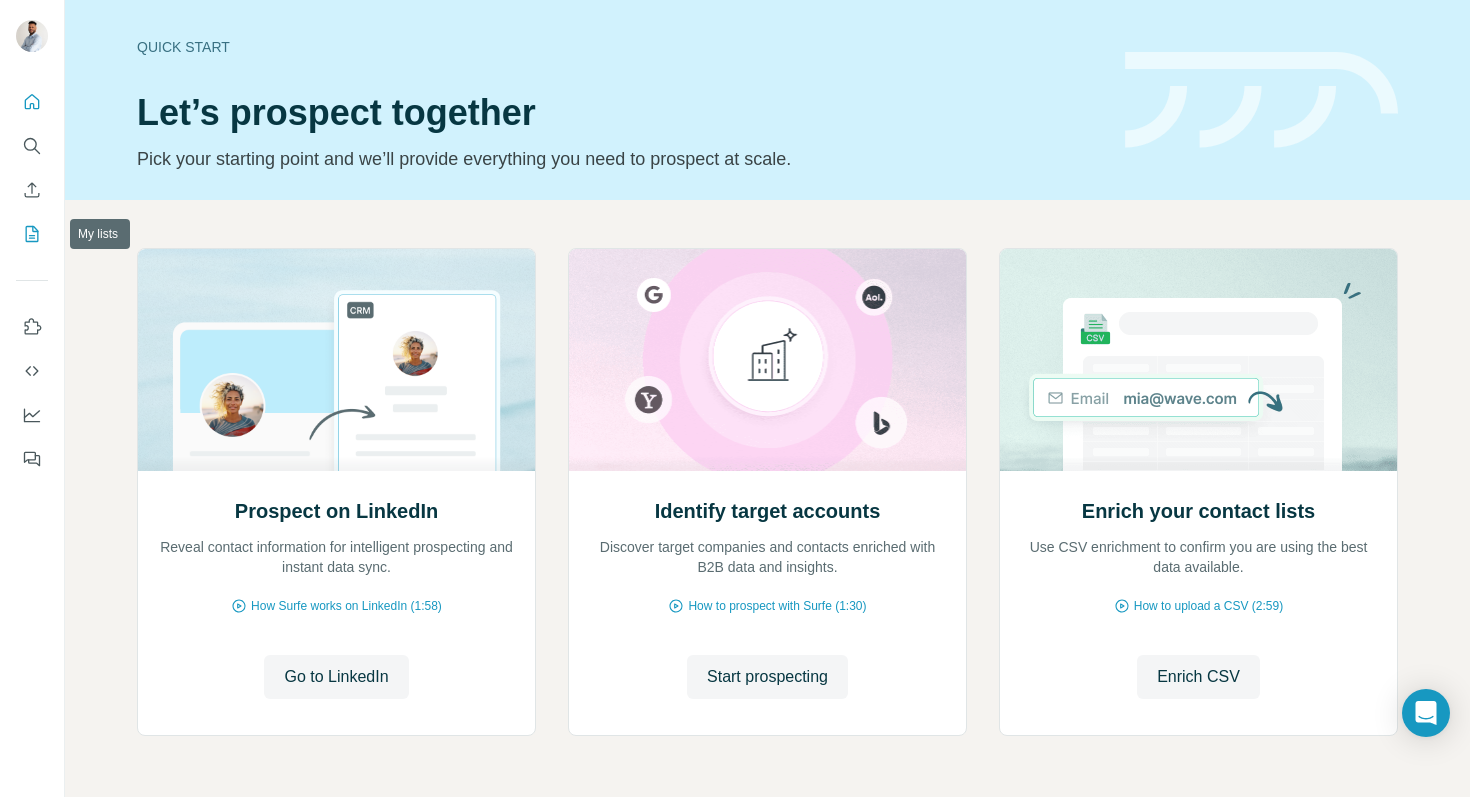 click 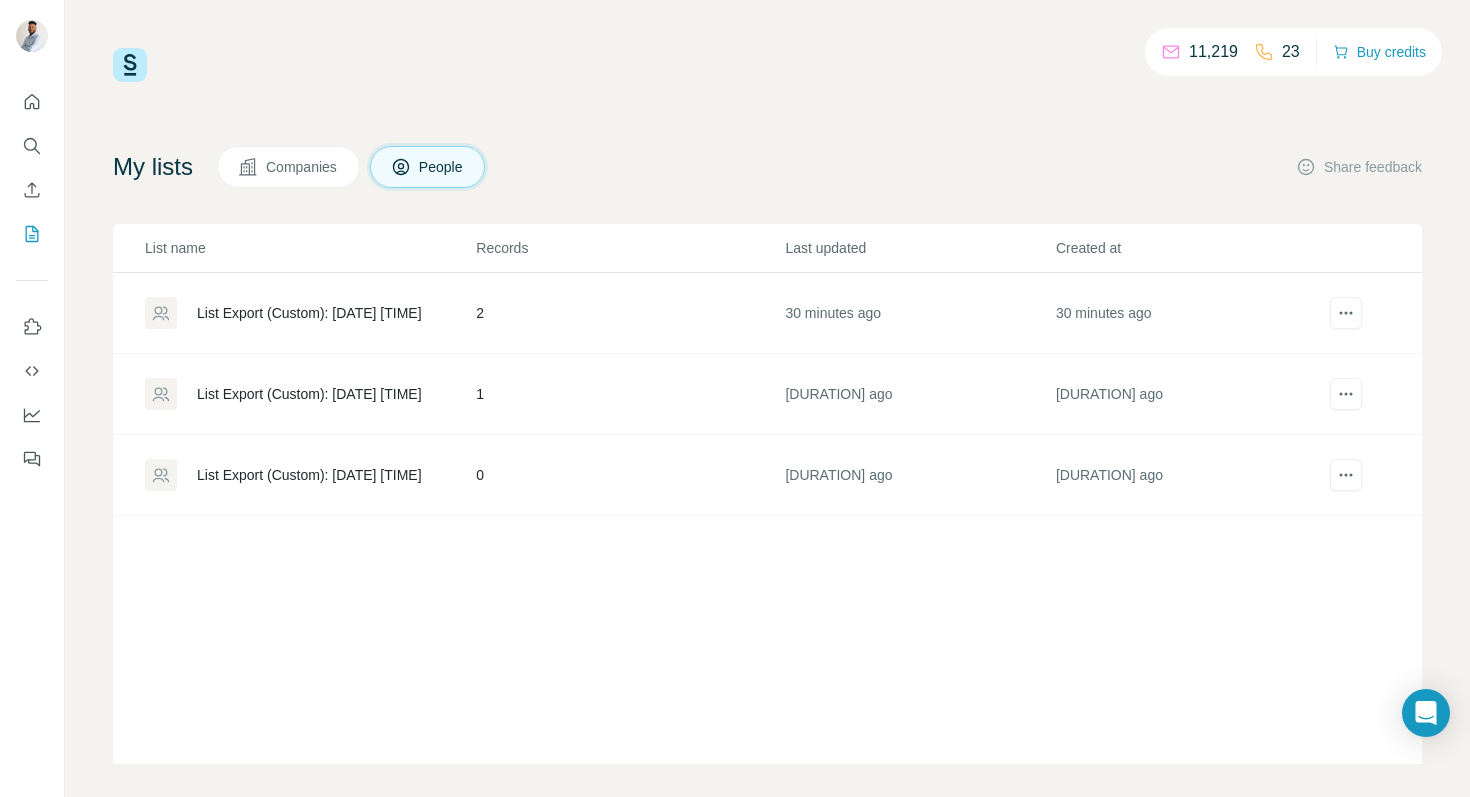click on "Companies" at bounding box center [302, 167] 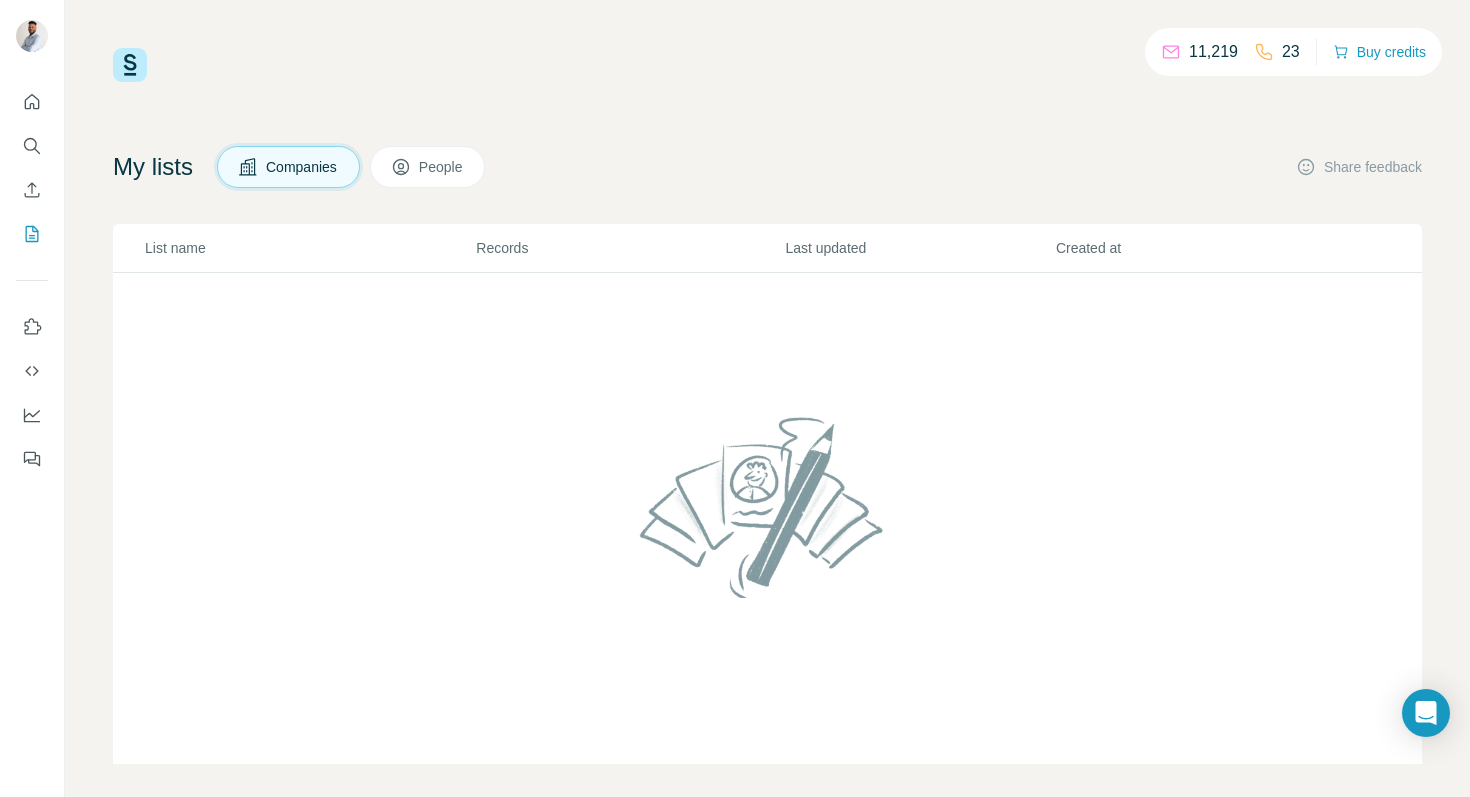 click 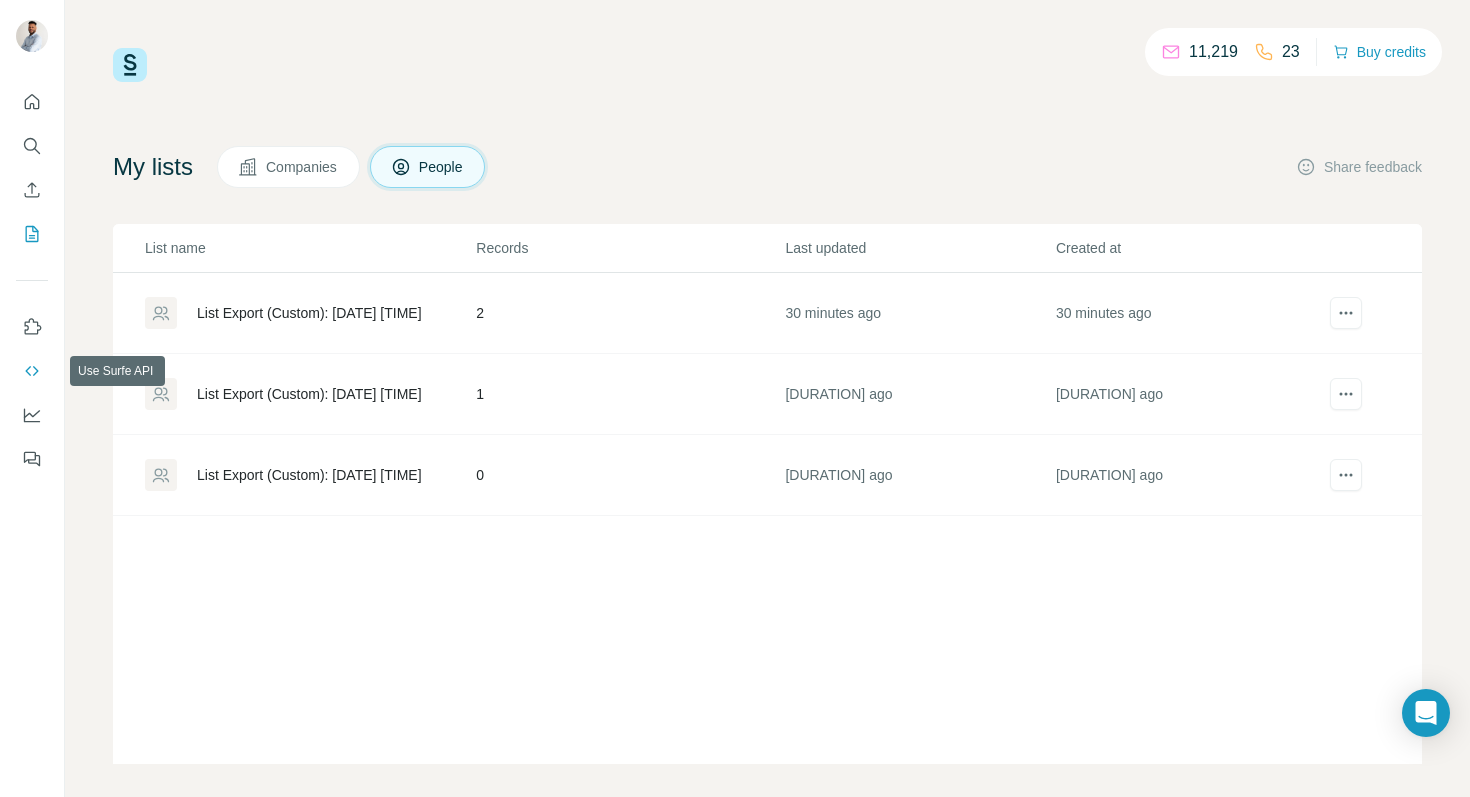 click 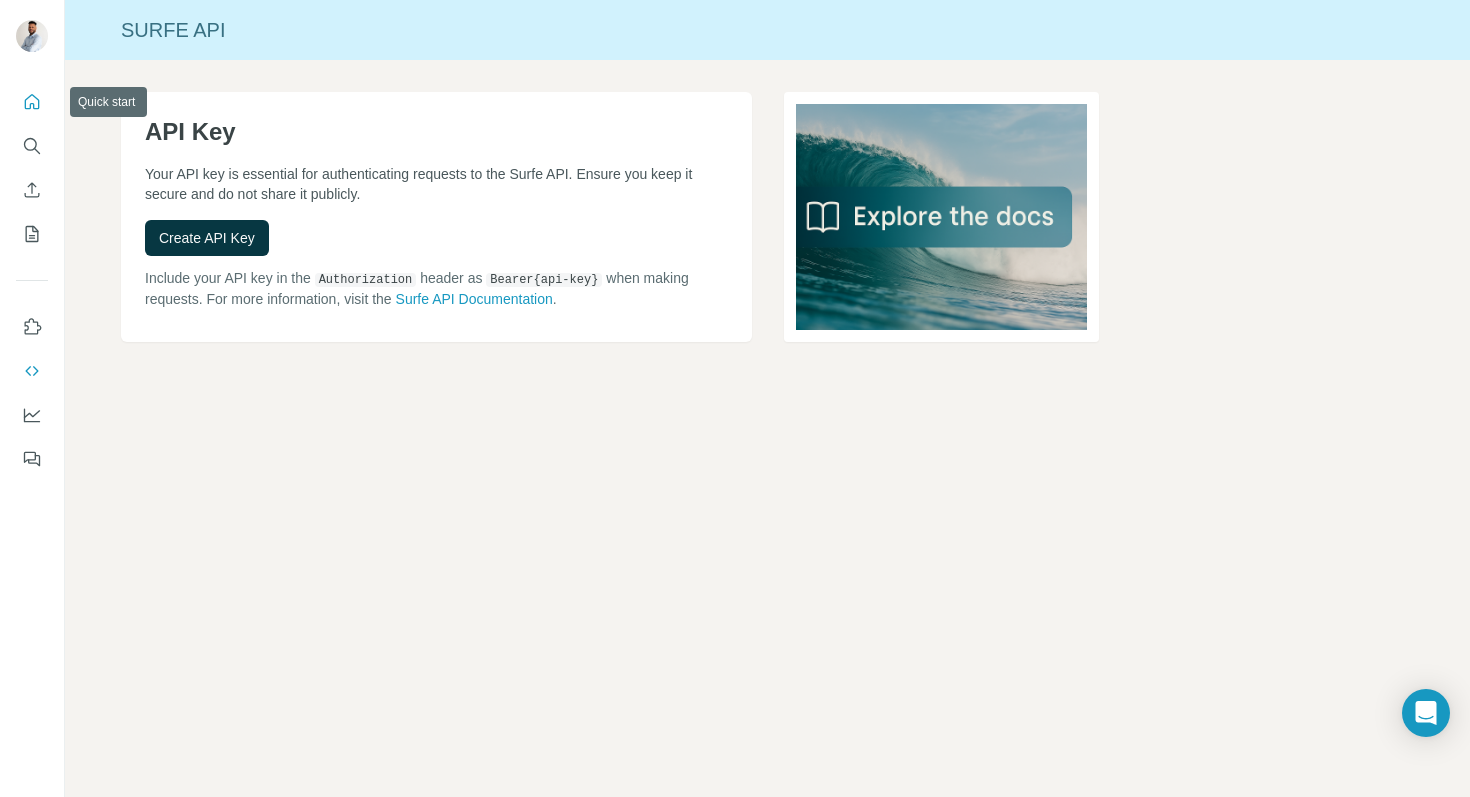 click at bounding box center [32, 102] 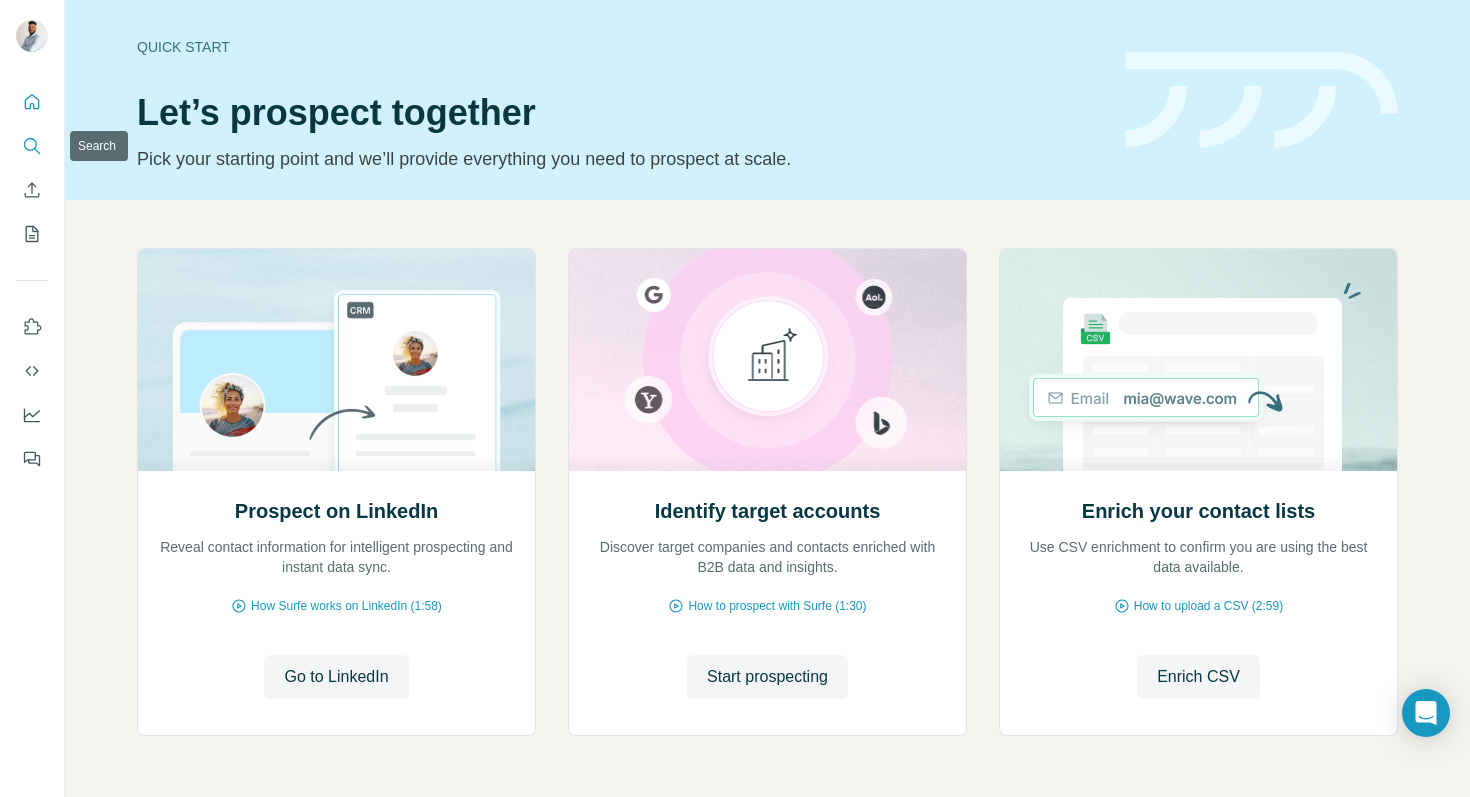 click at bounding box center [32, 146] 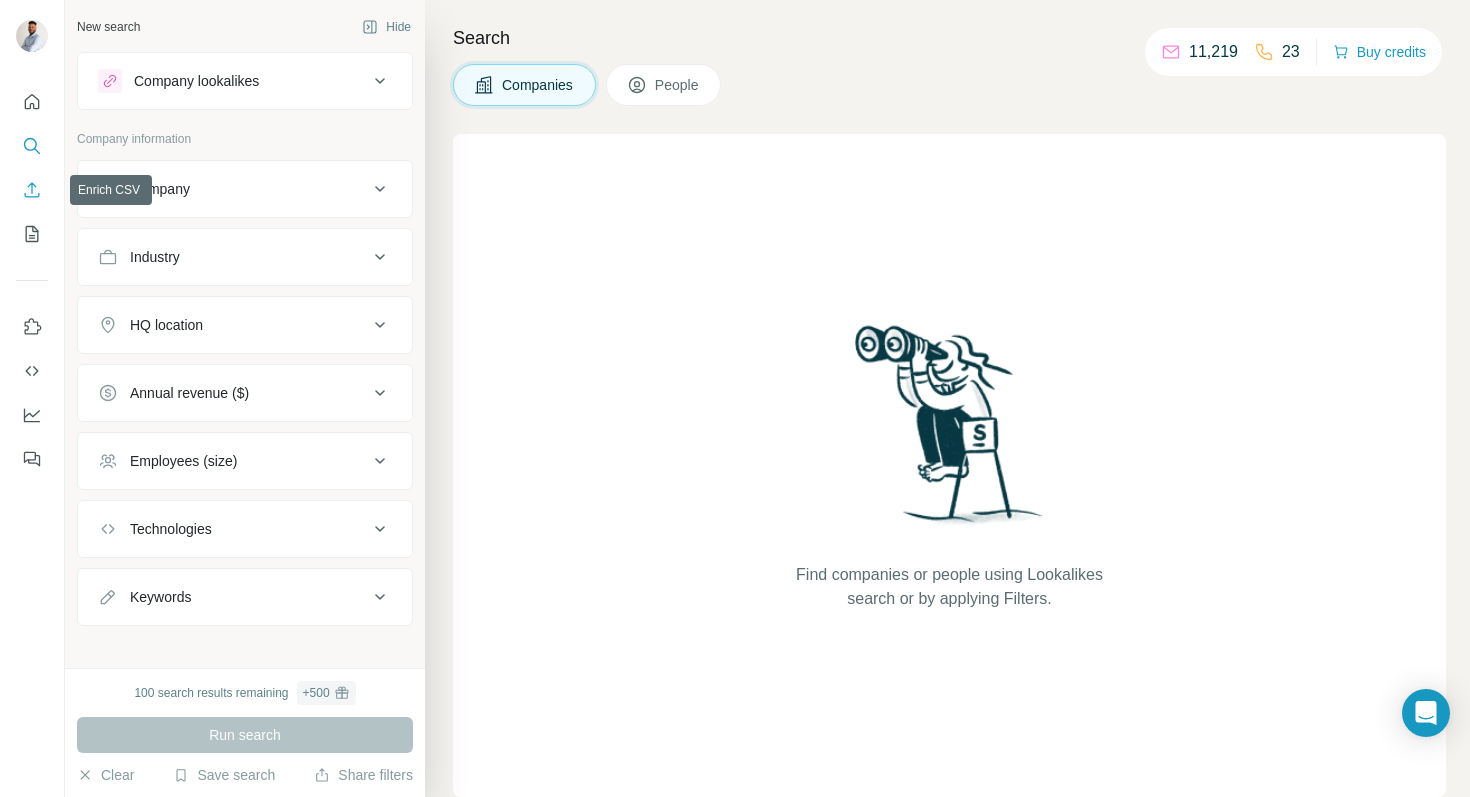 click 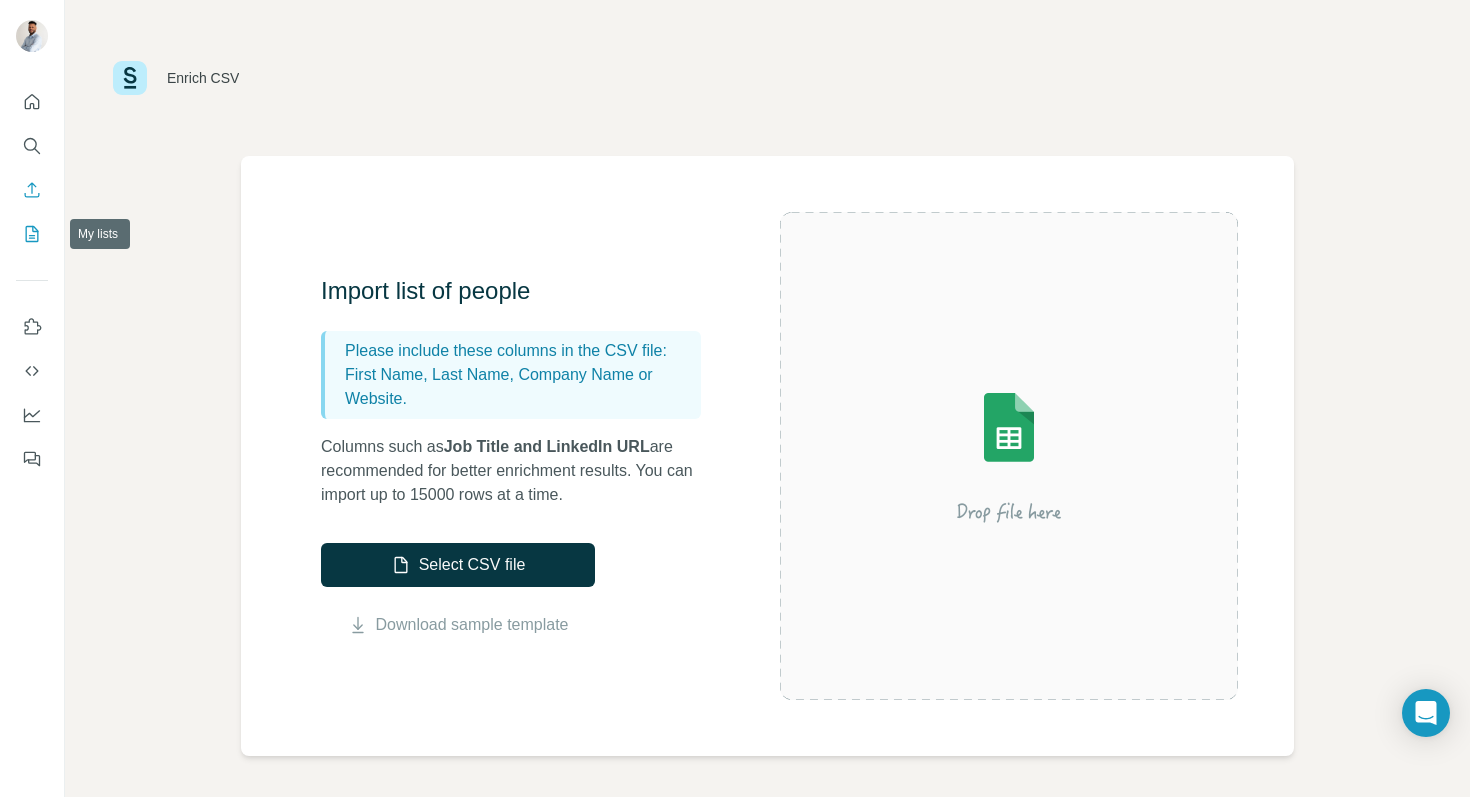 click 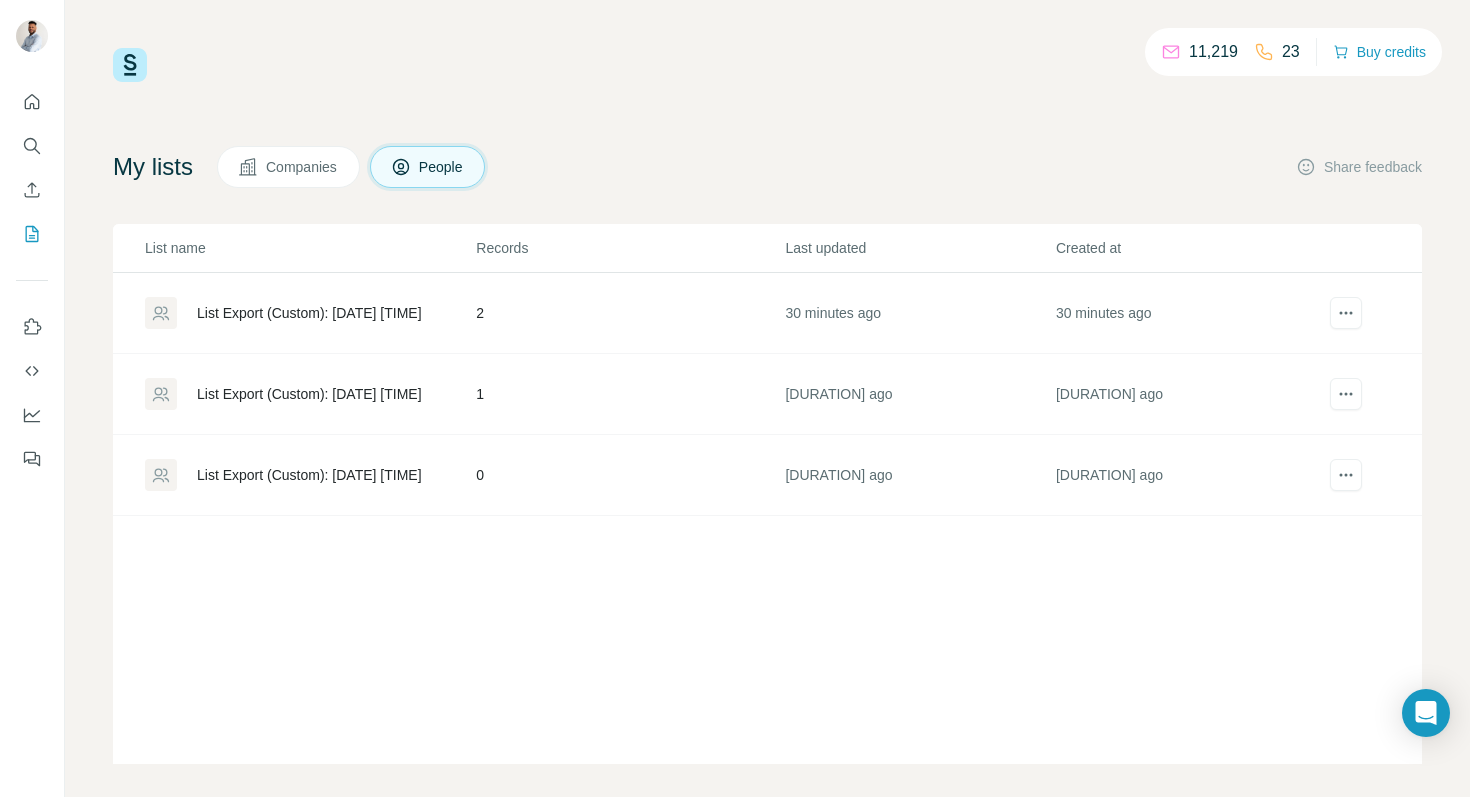 click on "List name" at bounding box center [309, 248] 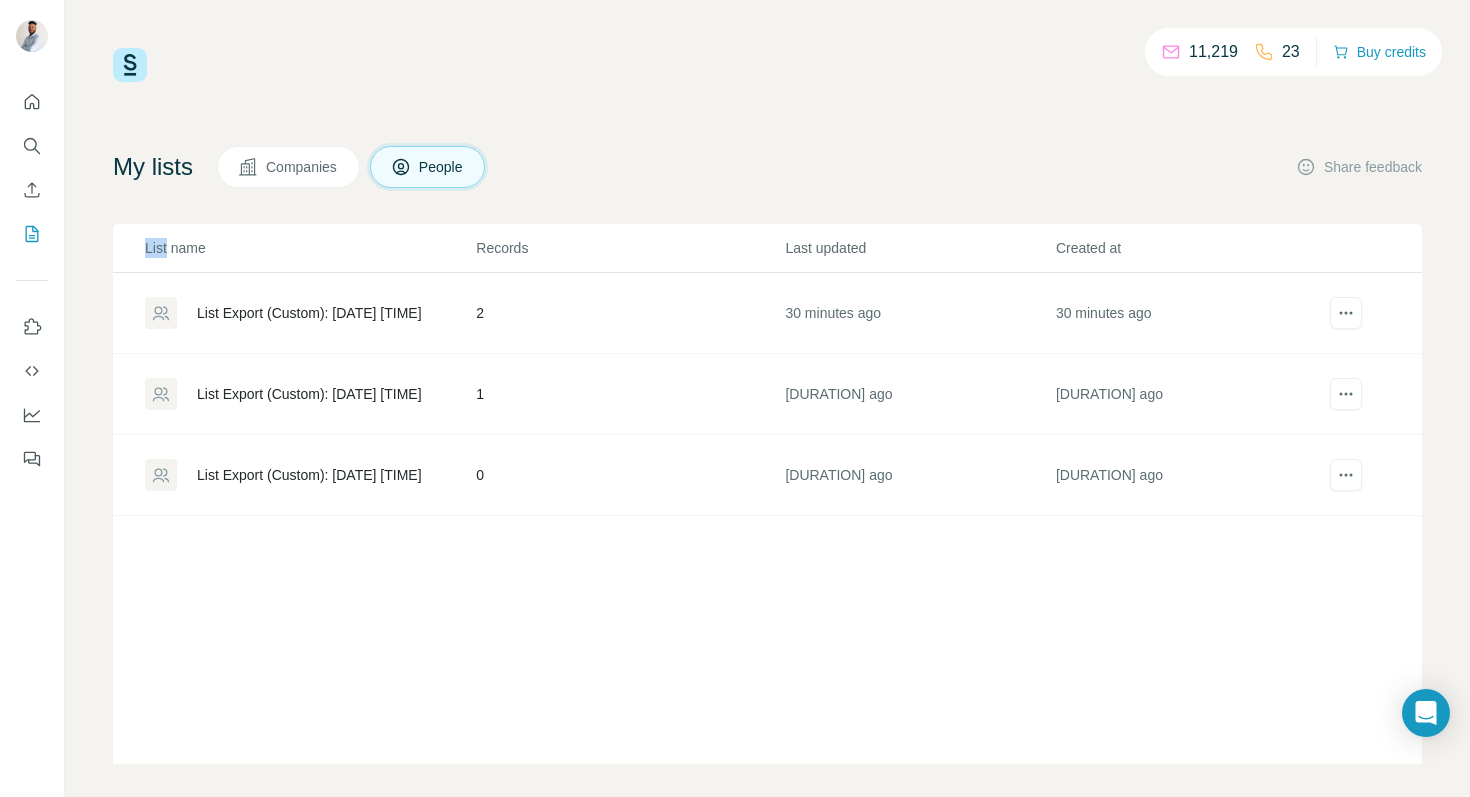 click on "List name" at bounding box center (309, 248) 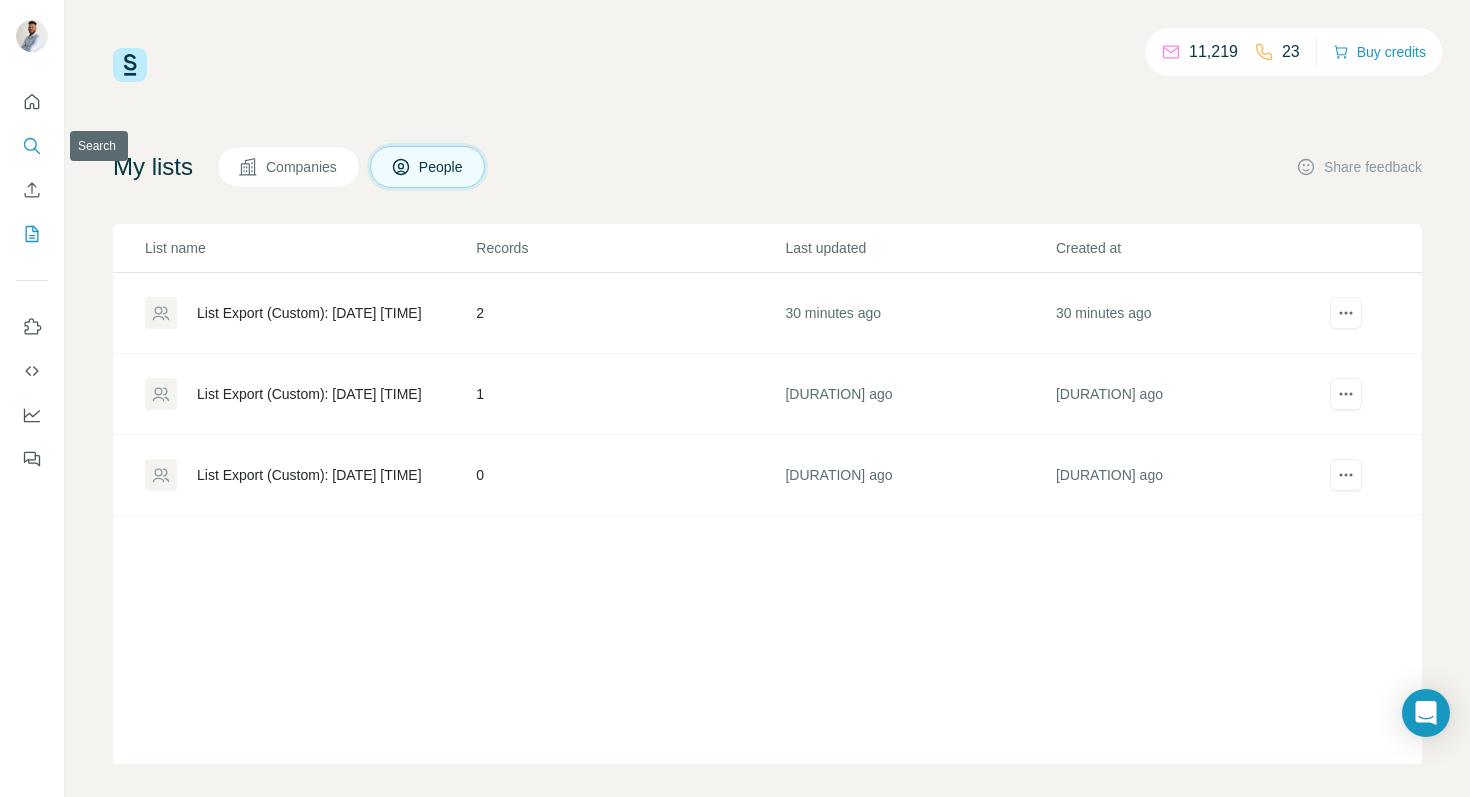 click 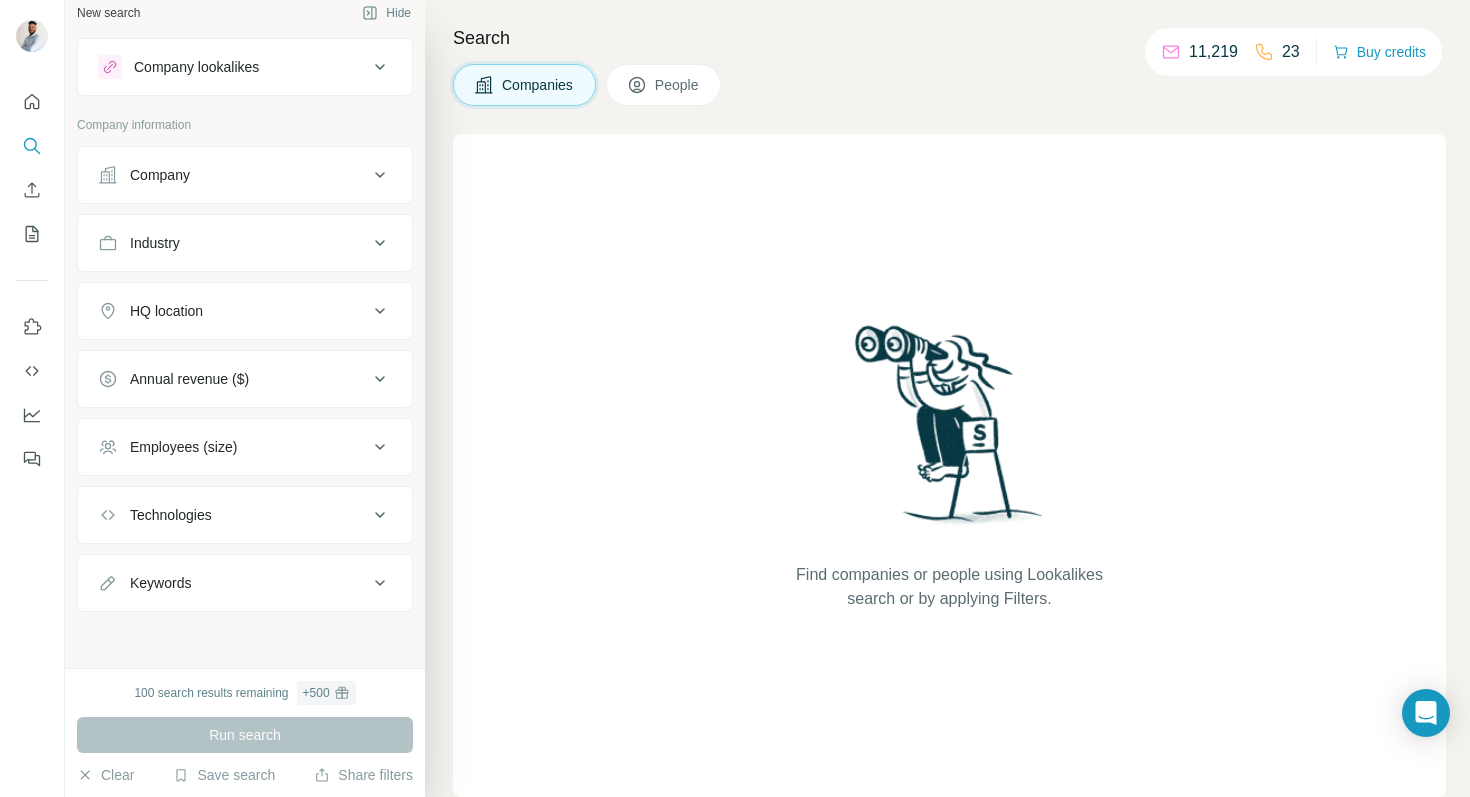 scroll, scrollTop: 8, scrollLeft: 0, axis: vertical 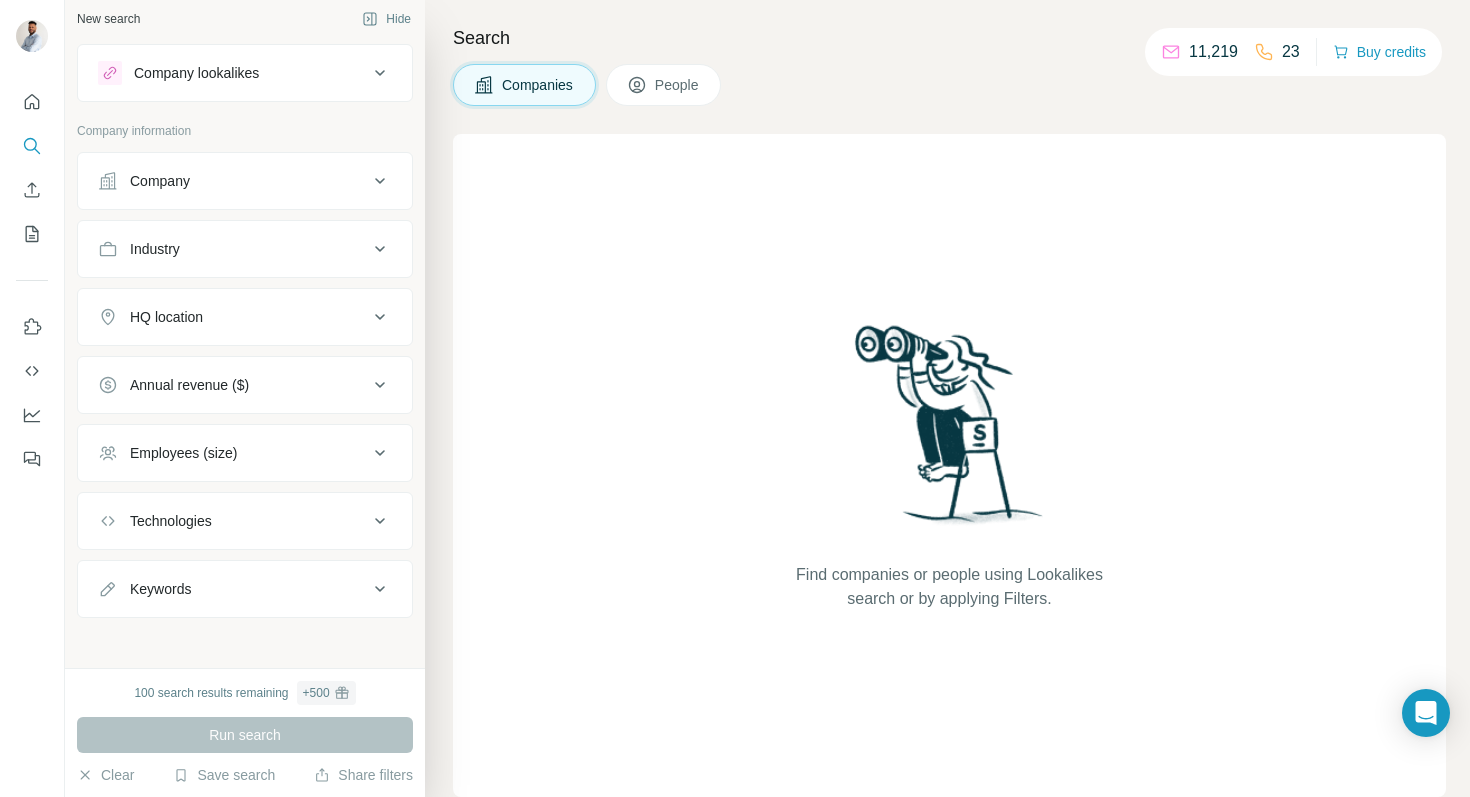 click on "Company" at bounding box center (245, 181) 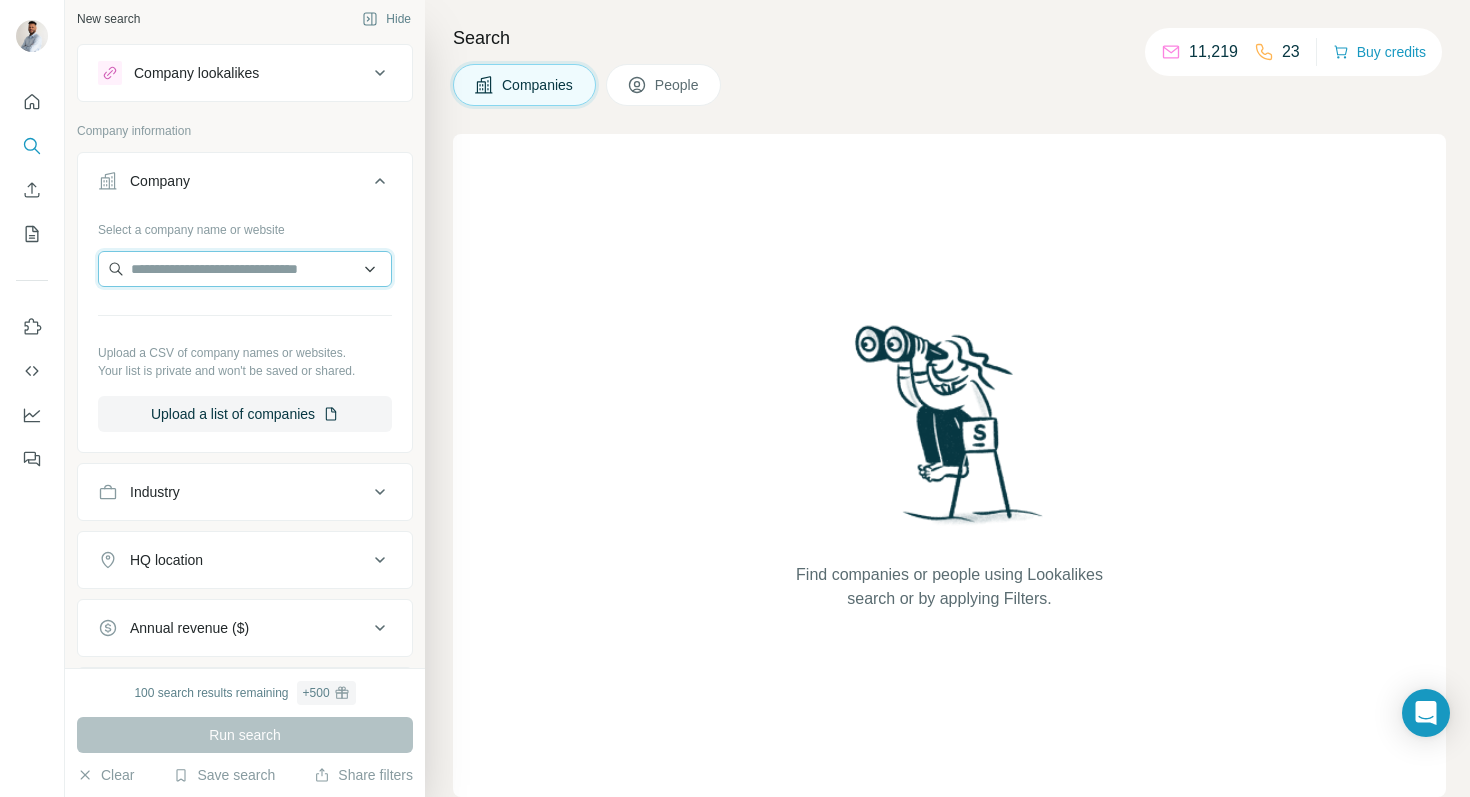 click at bounding box center [245, 269] 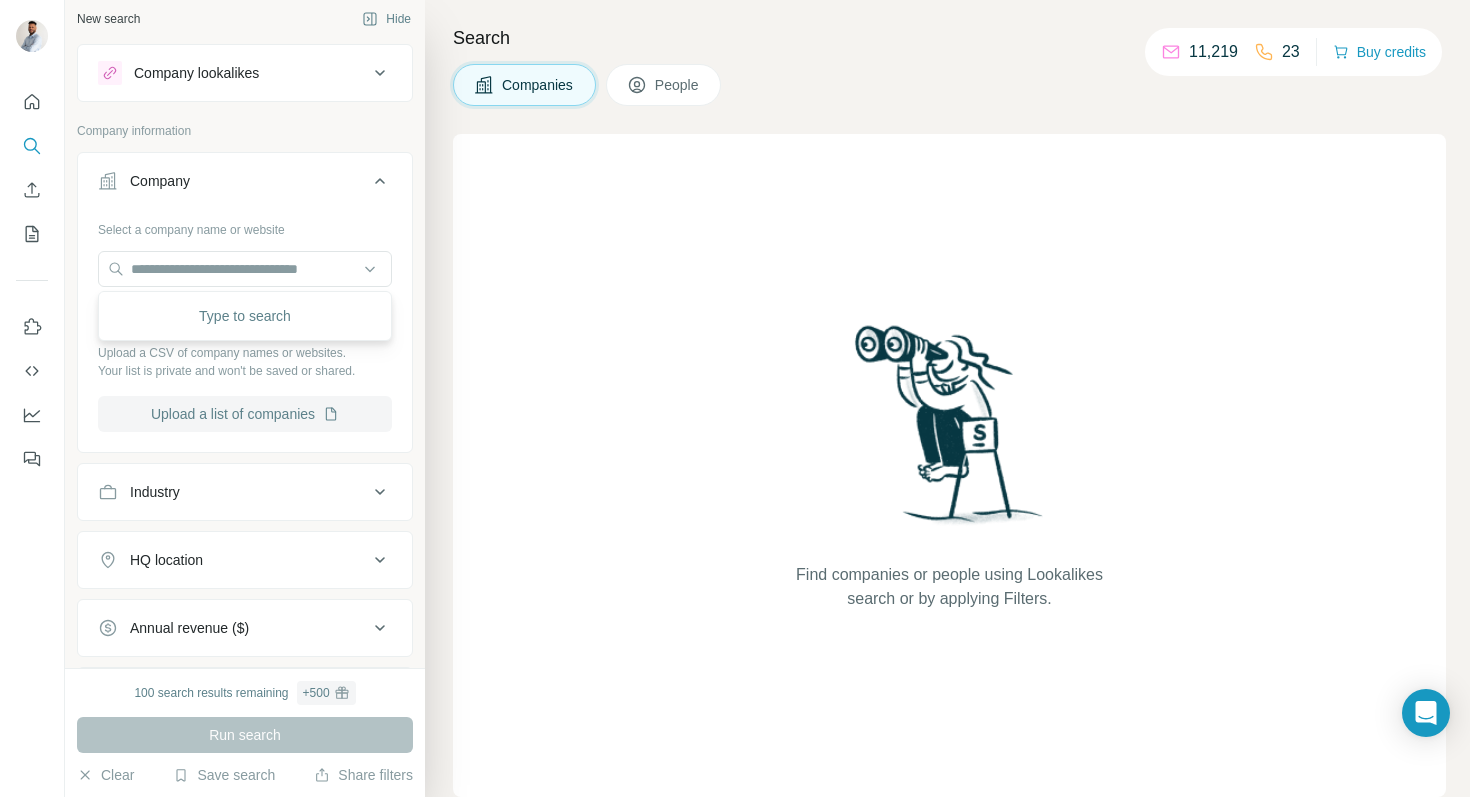 click on "Upload a list of companies" at bounding box center [245, 414] 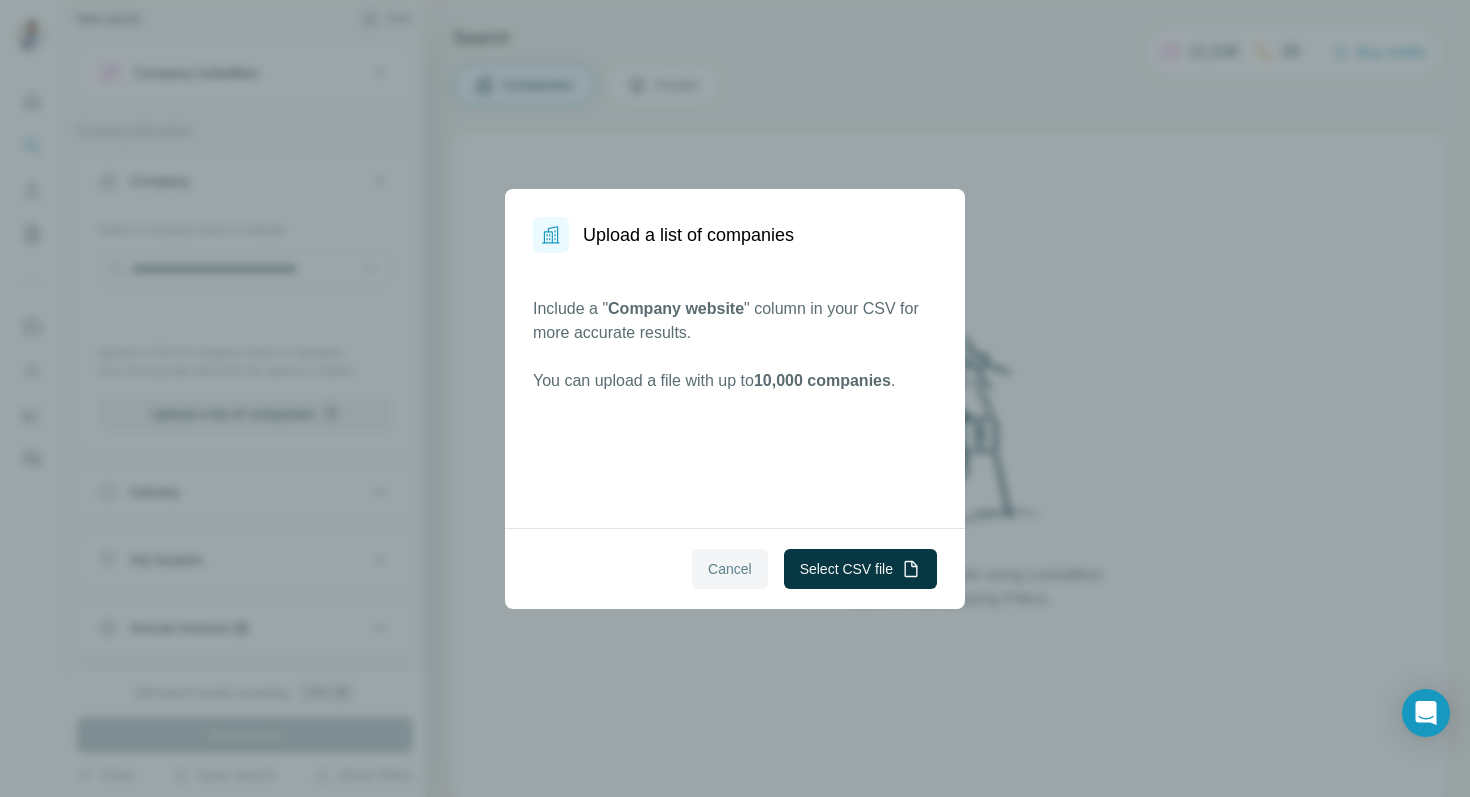 click on "Cancel" at bounding box center (730, 569) 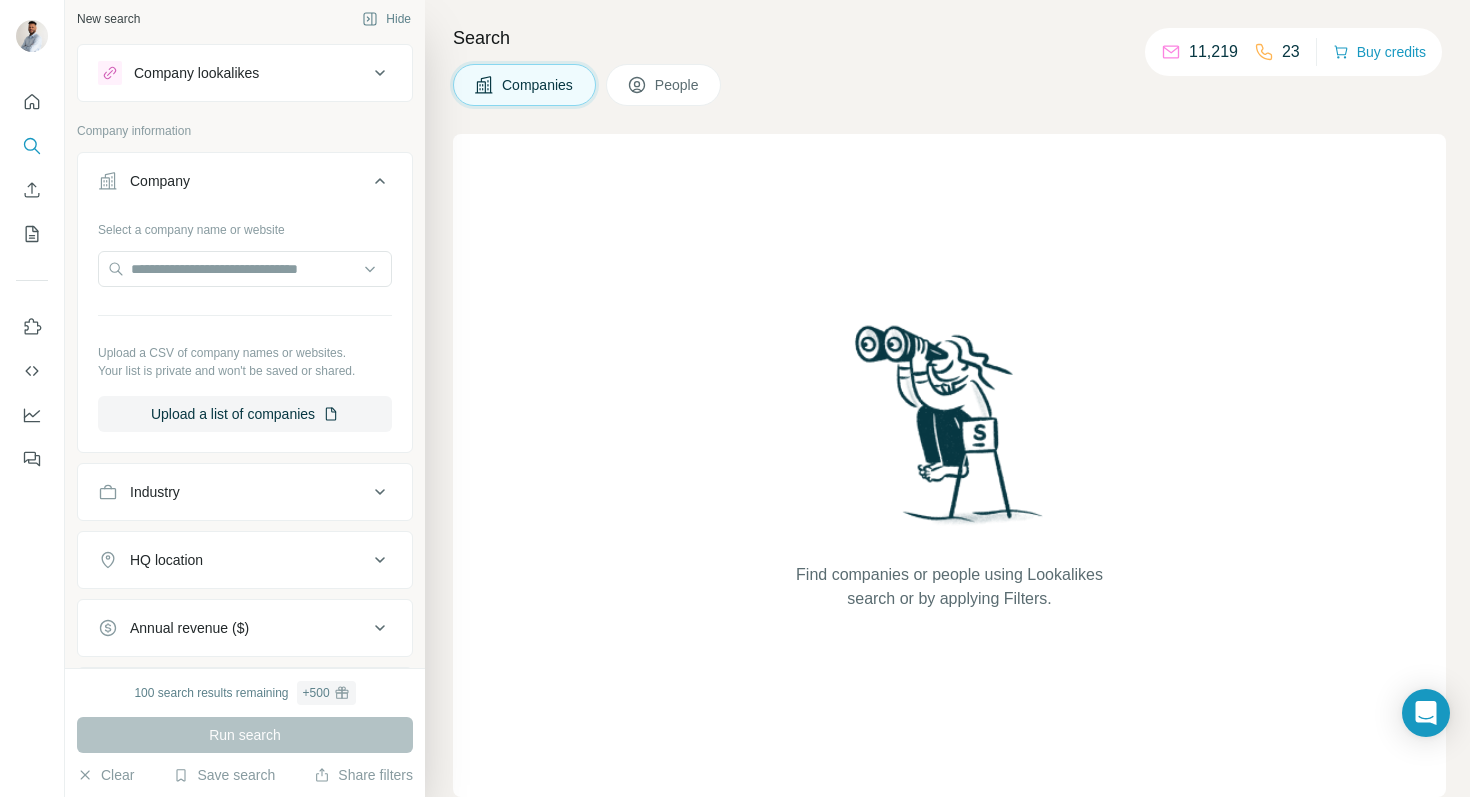 click 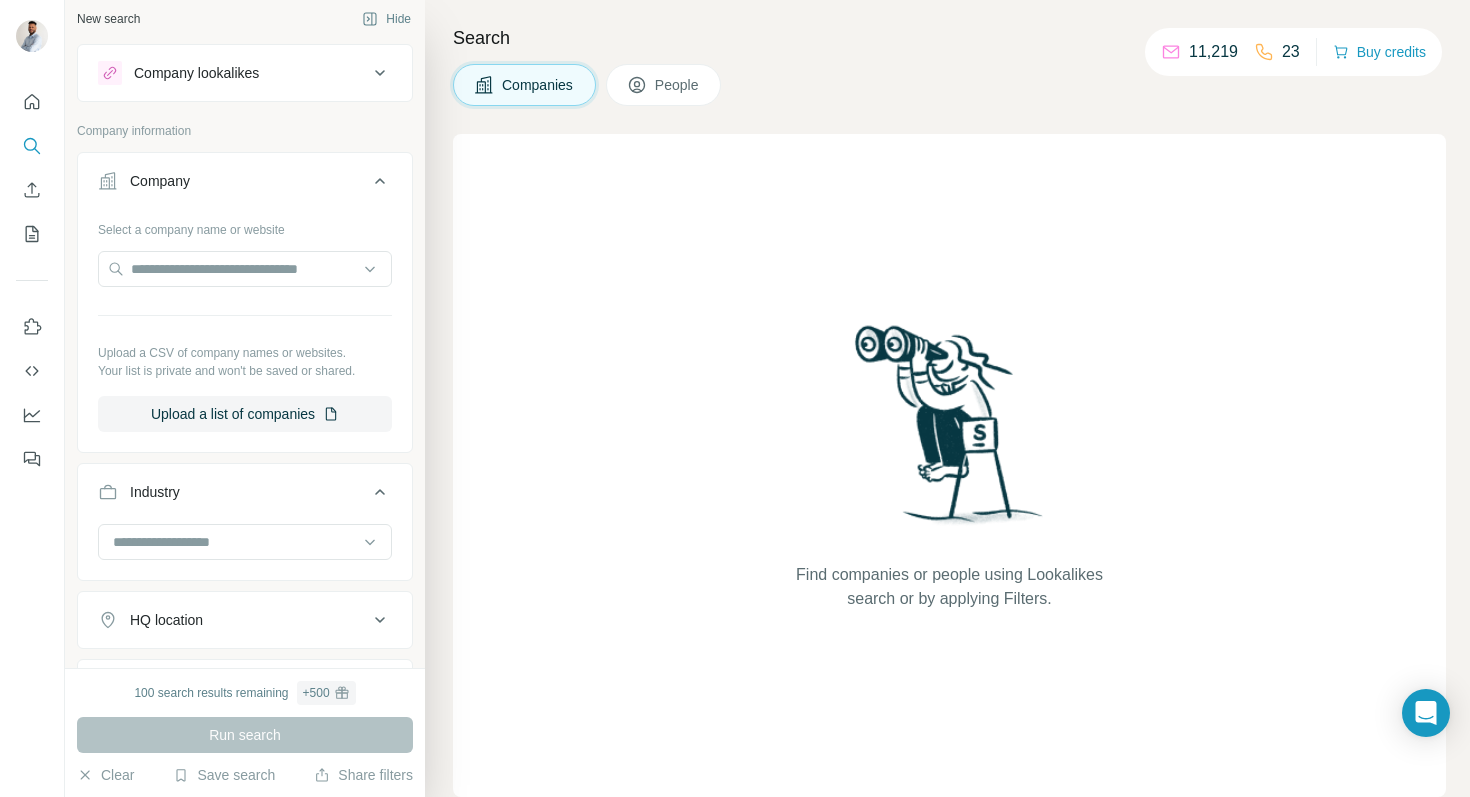 click 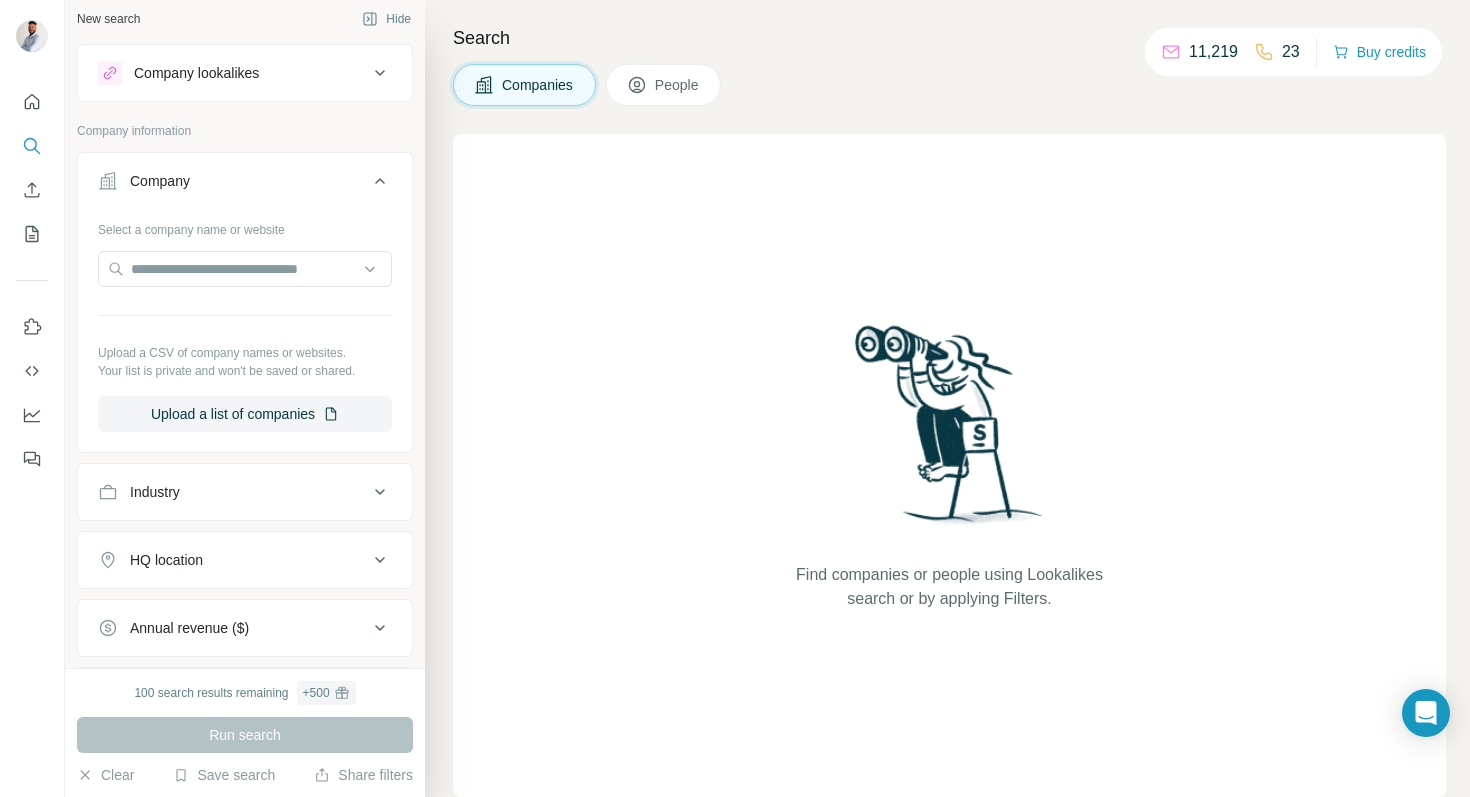 click 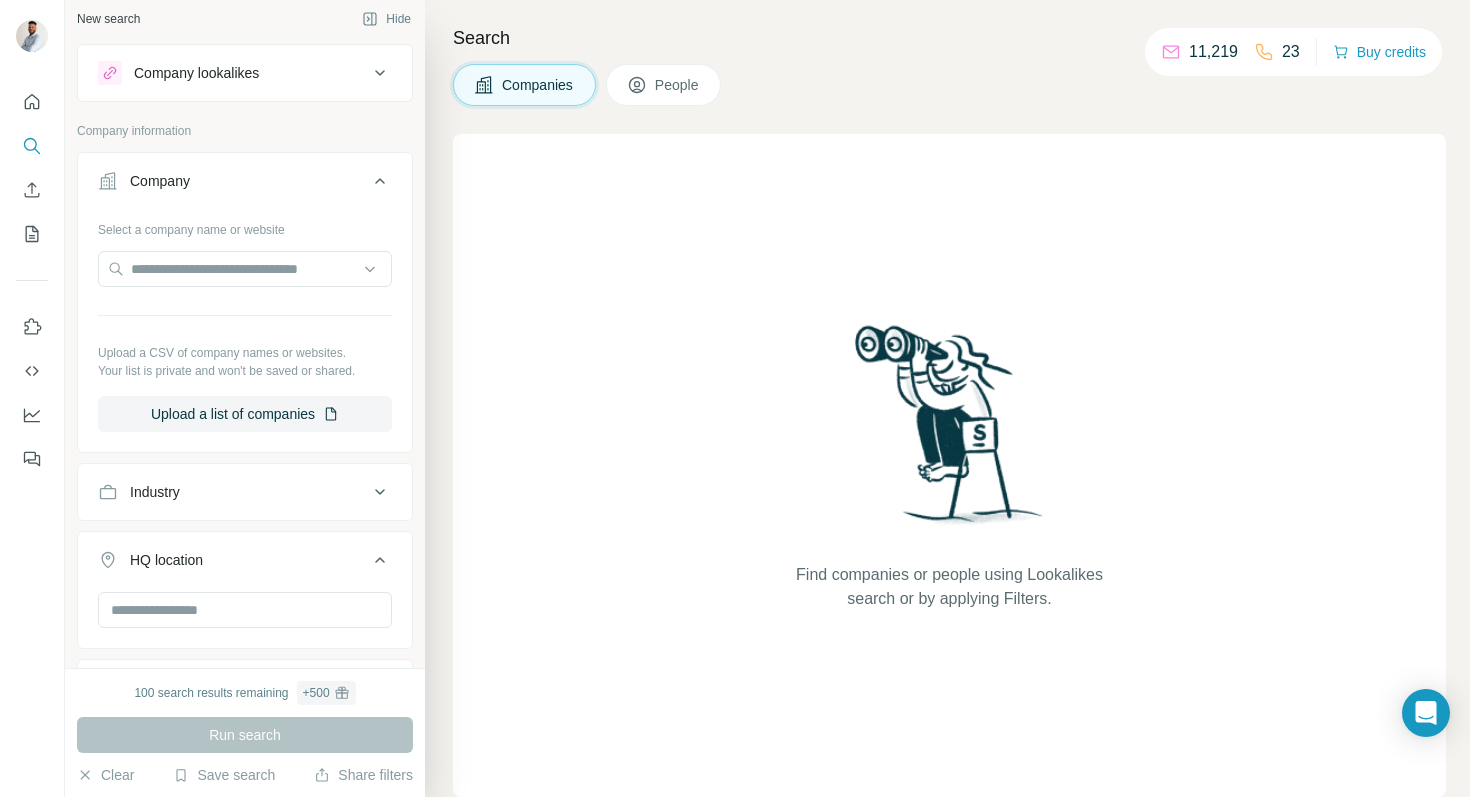 click 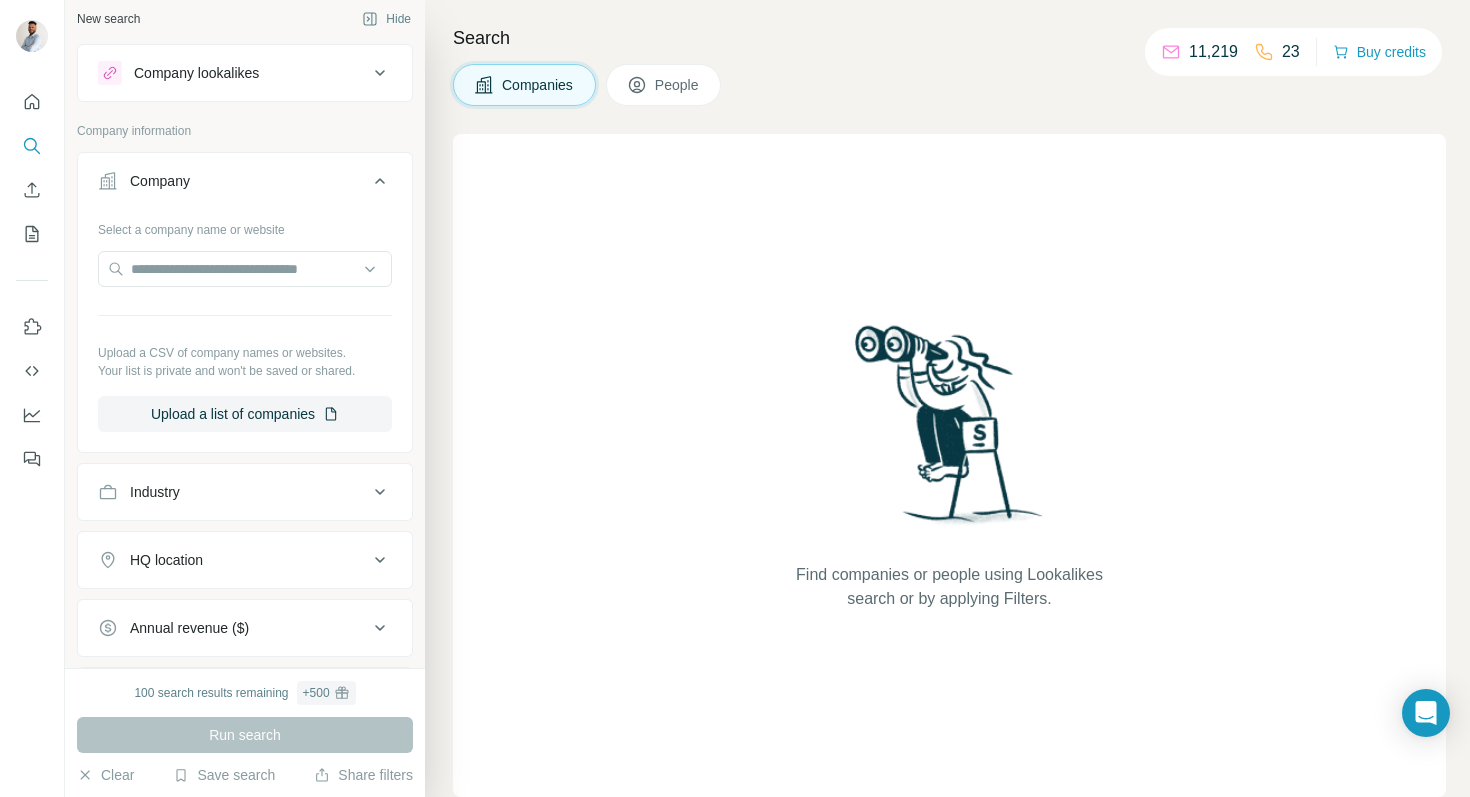 click 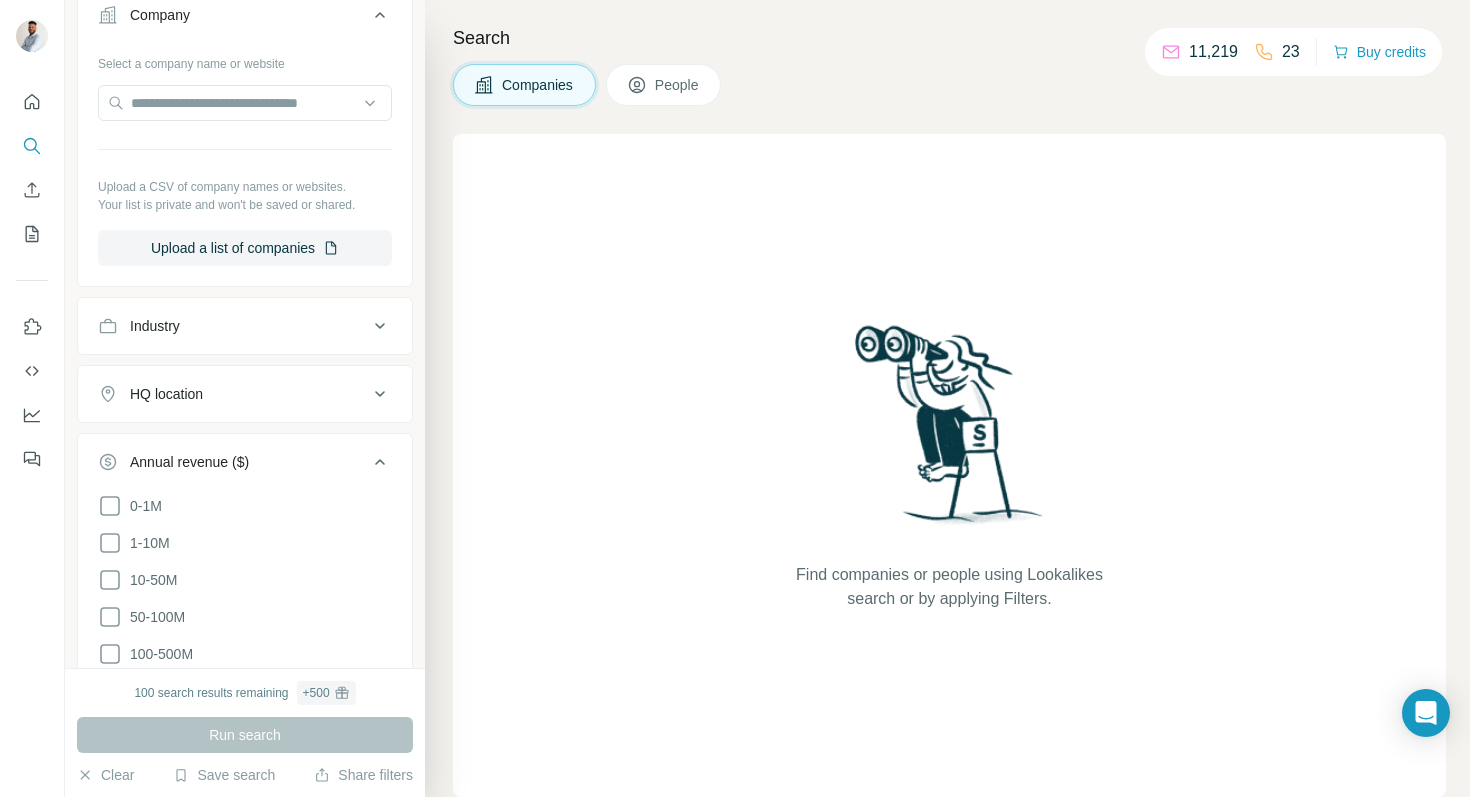 scroll, scrollTop: 196, scrollLeft: 0, axis: vertical 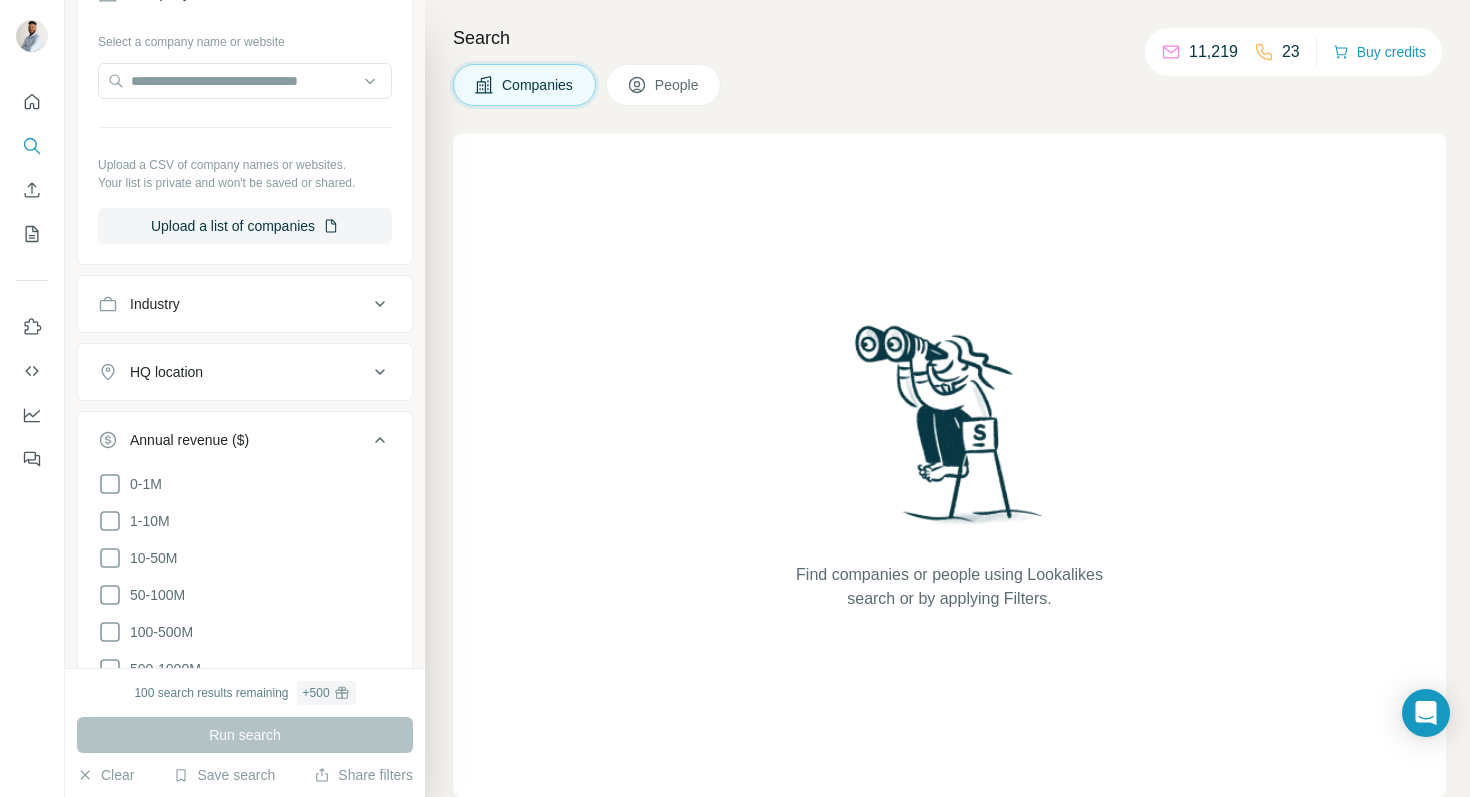 click 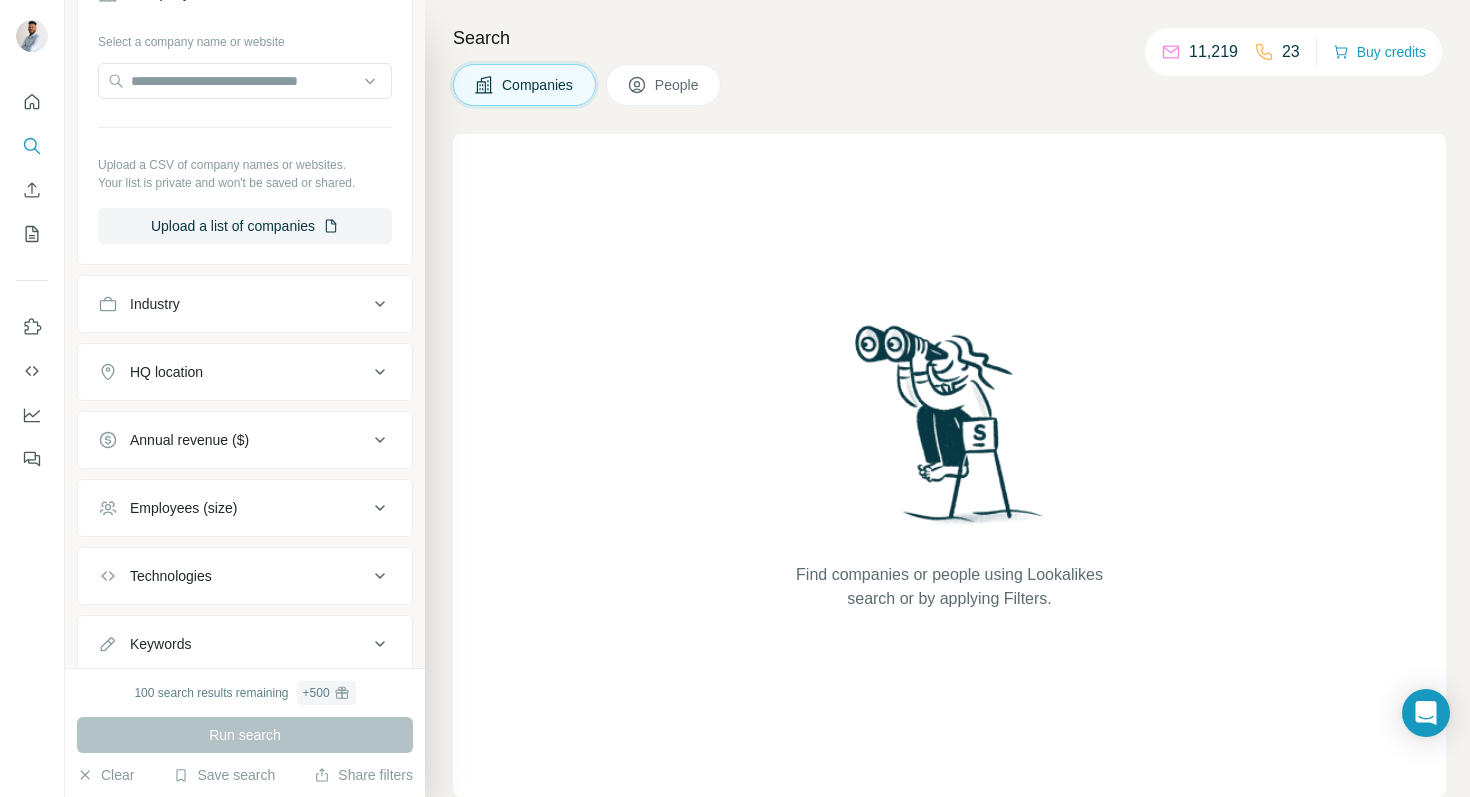 scroll, scrollTop: 257, scrollLeft: 0, axis: vertical 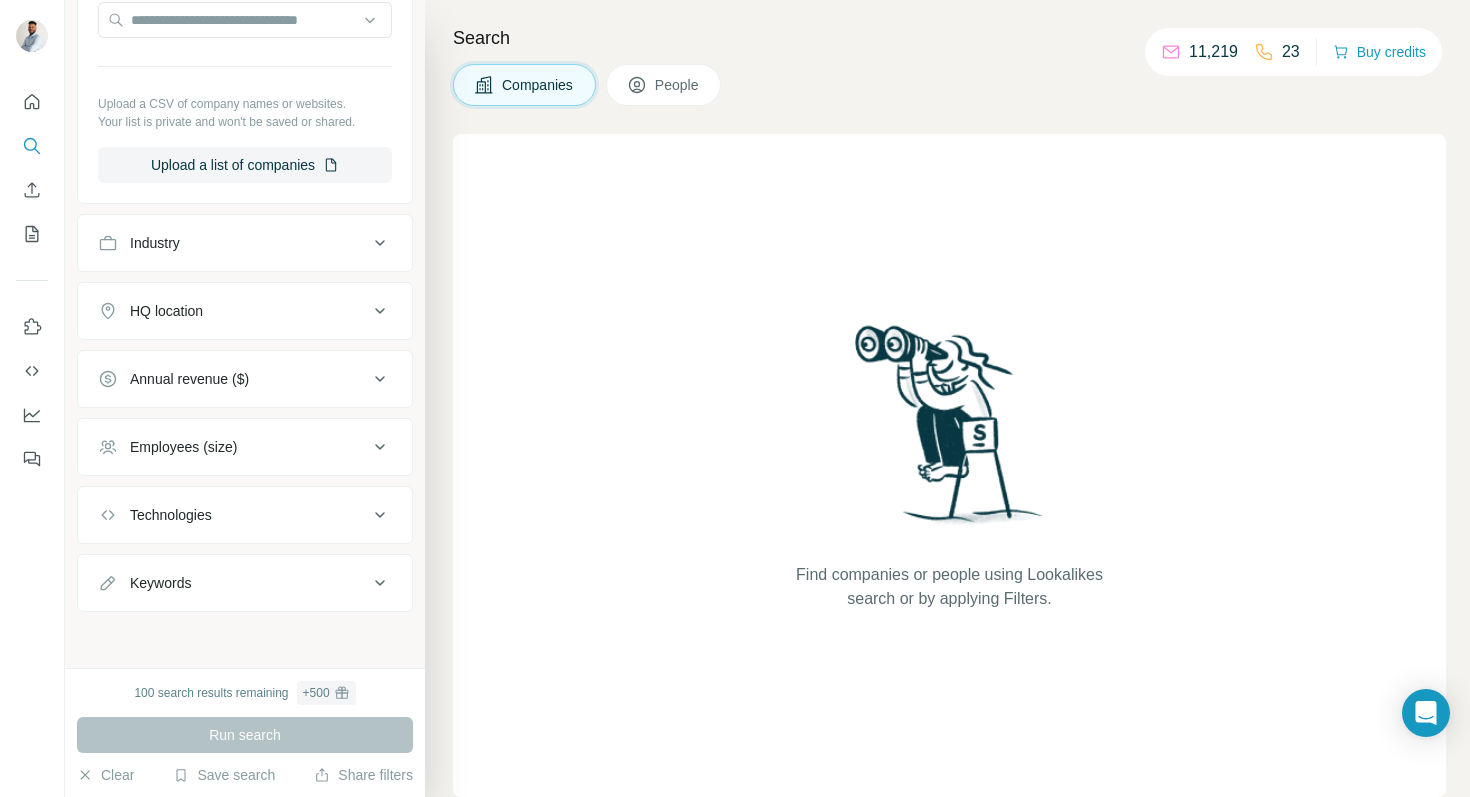click on "Keywords" at bounding box center [233, 583] 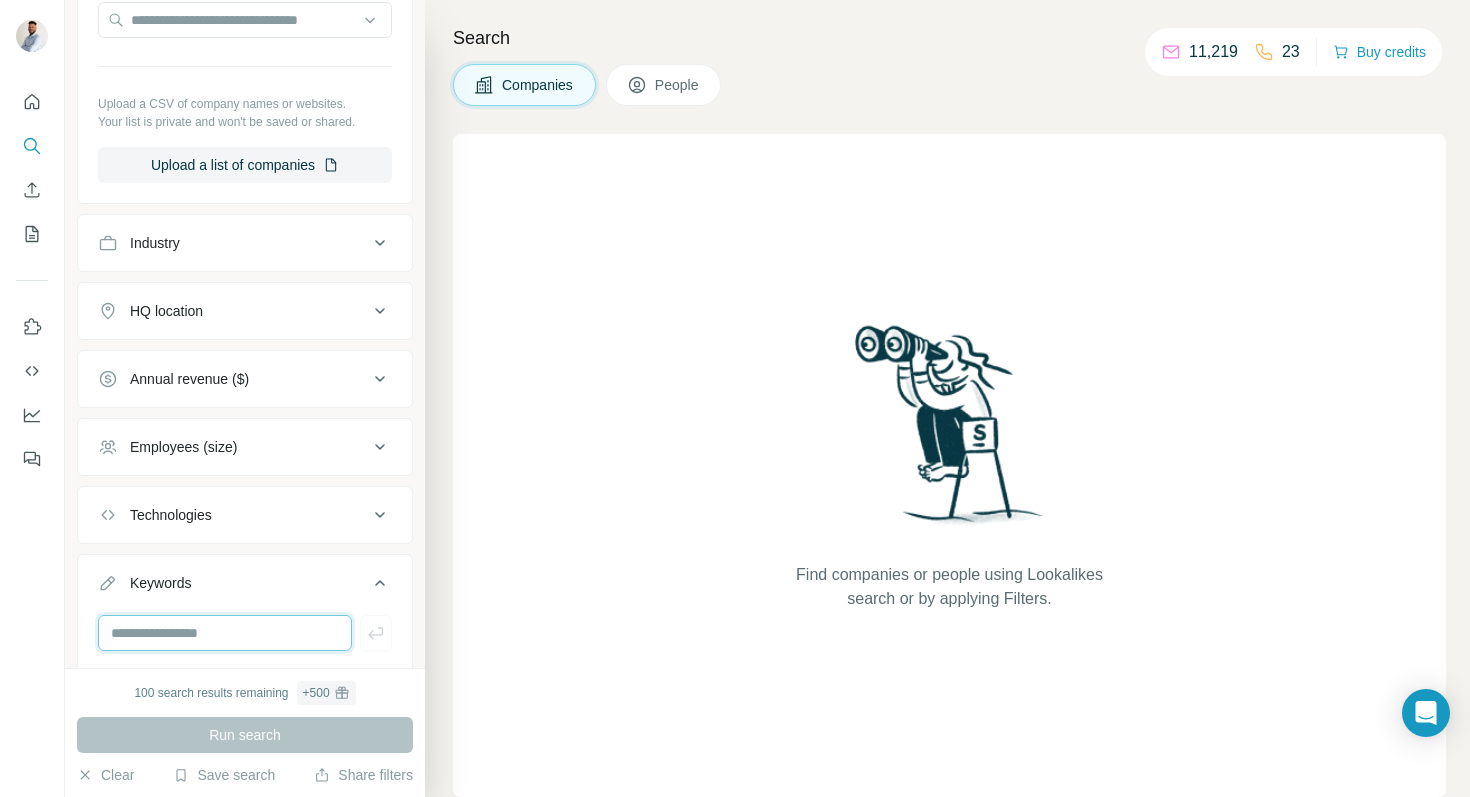 click at bounding box center [225, 633] 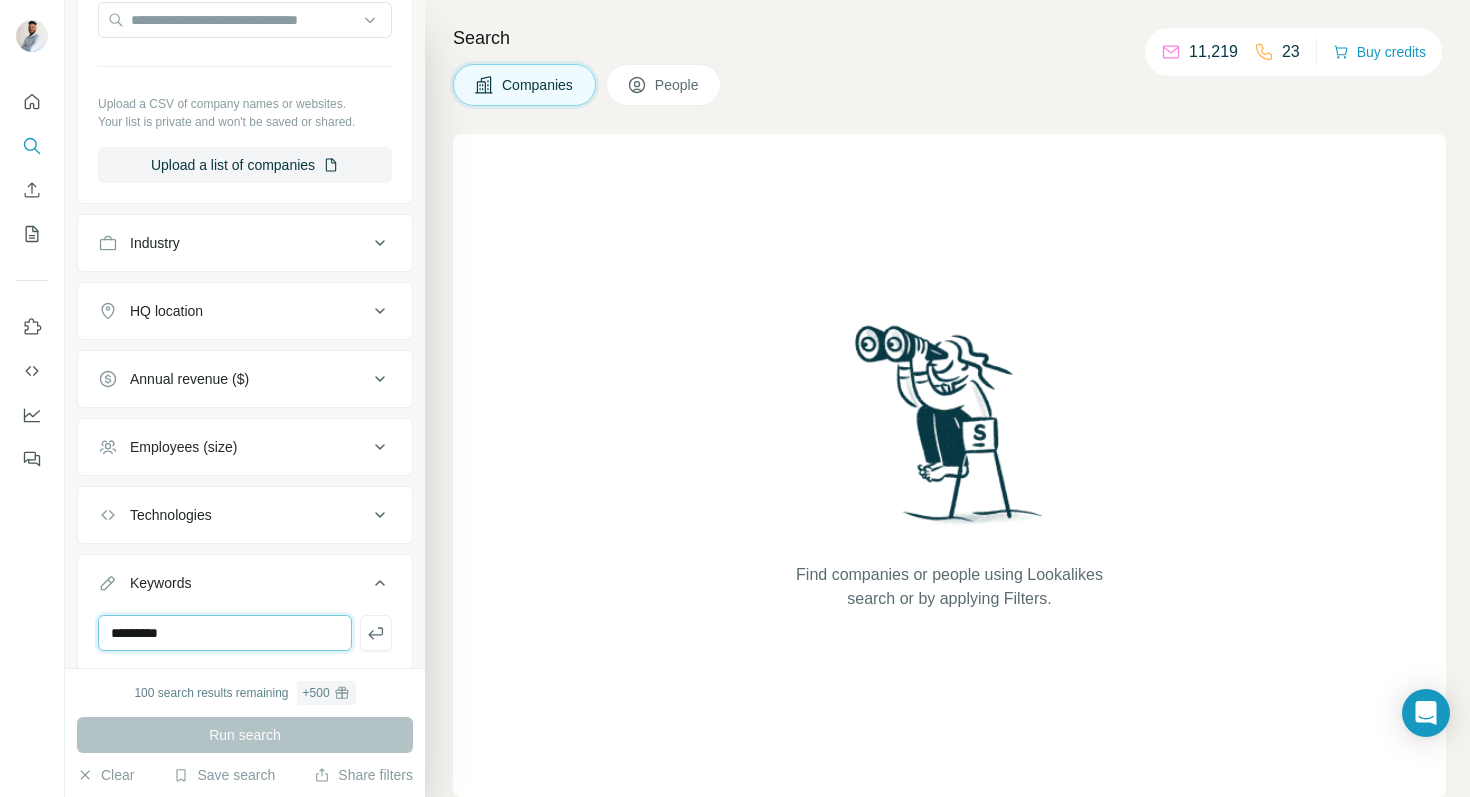 type on "*********" 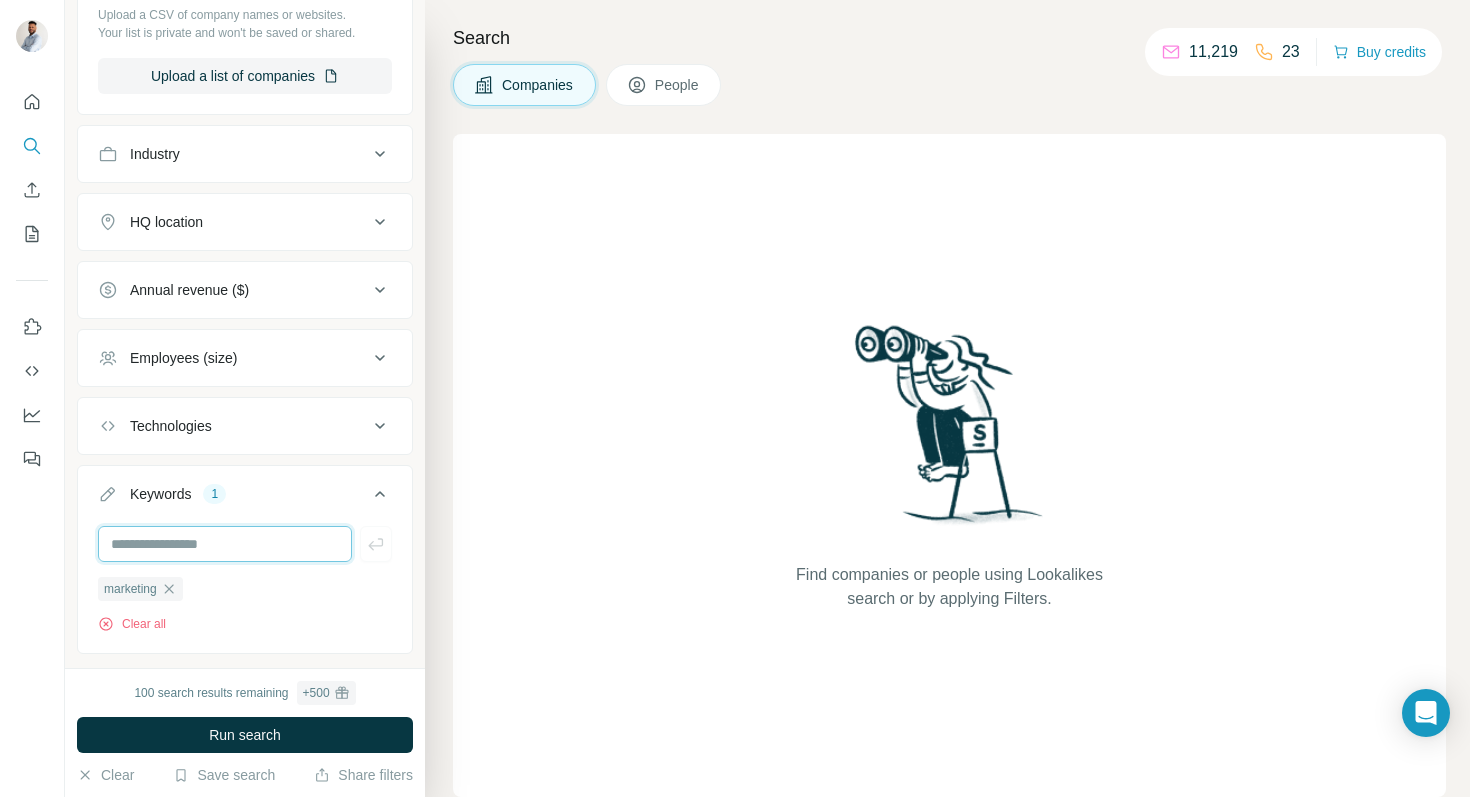 scroll, scrollTop: 388, scrollLeft: 0, axis: vertical 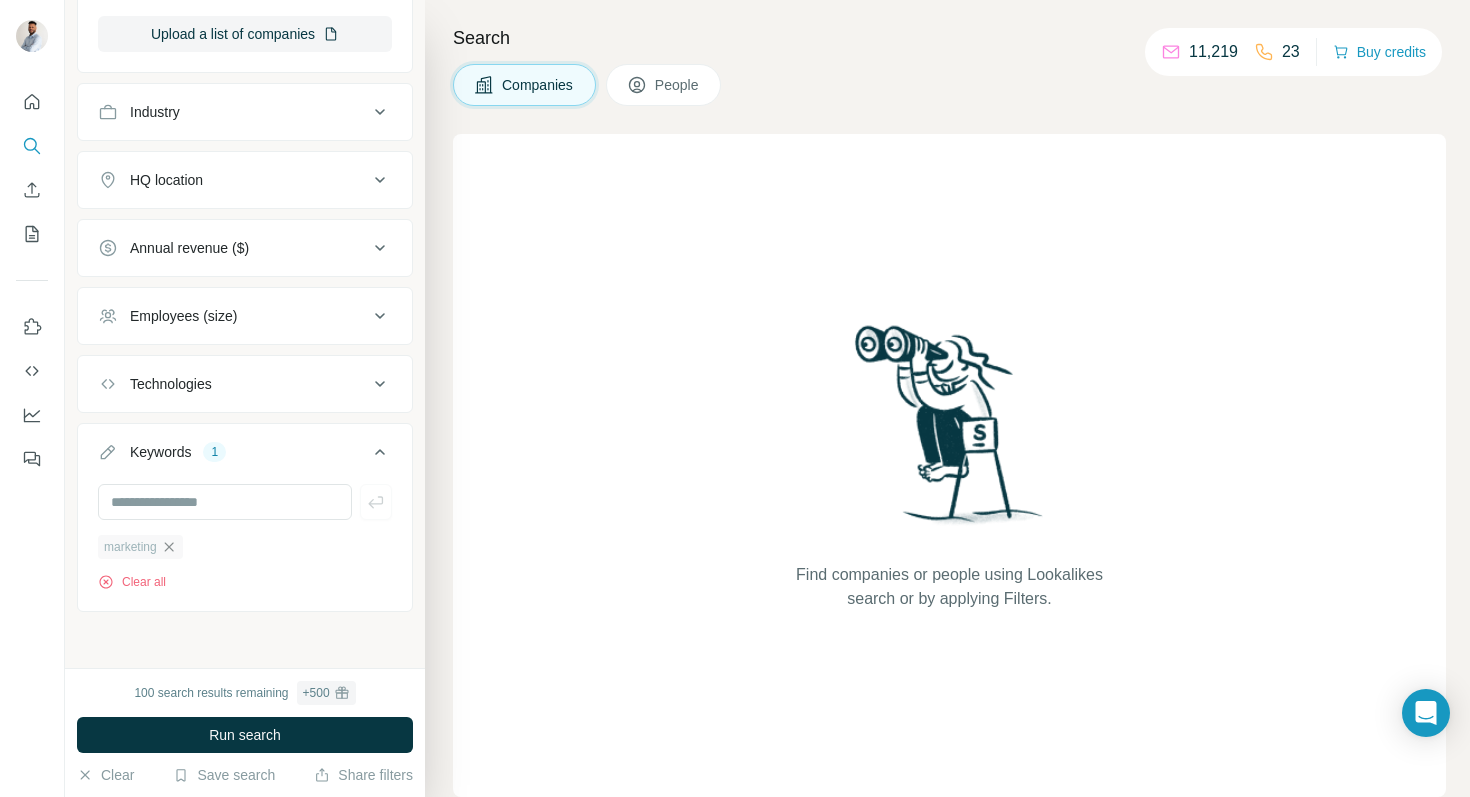 click 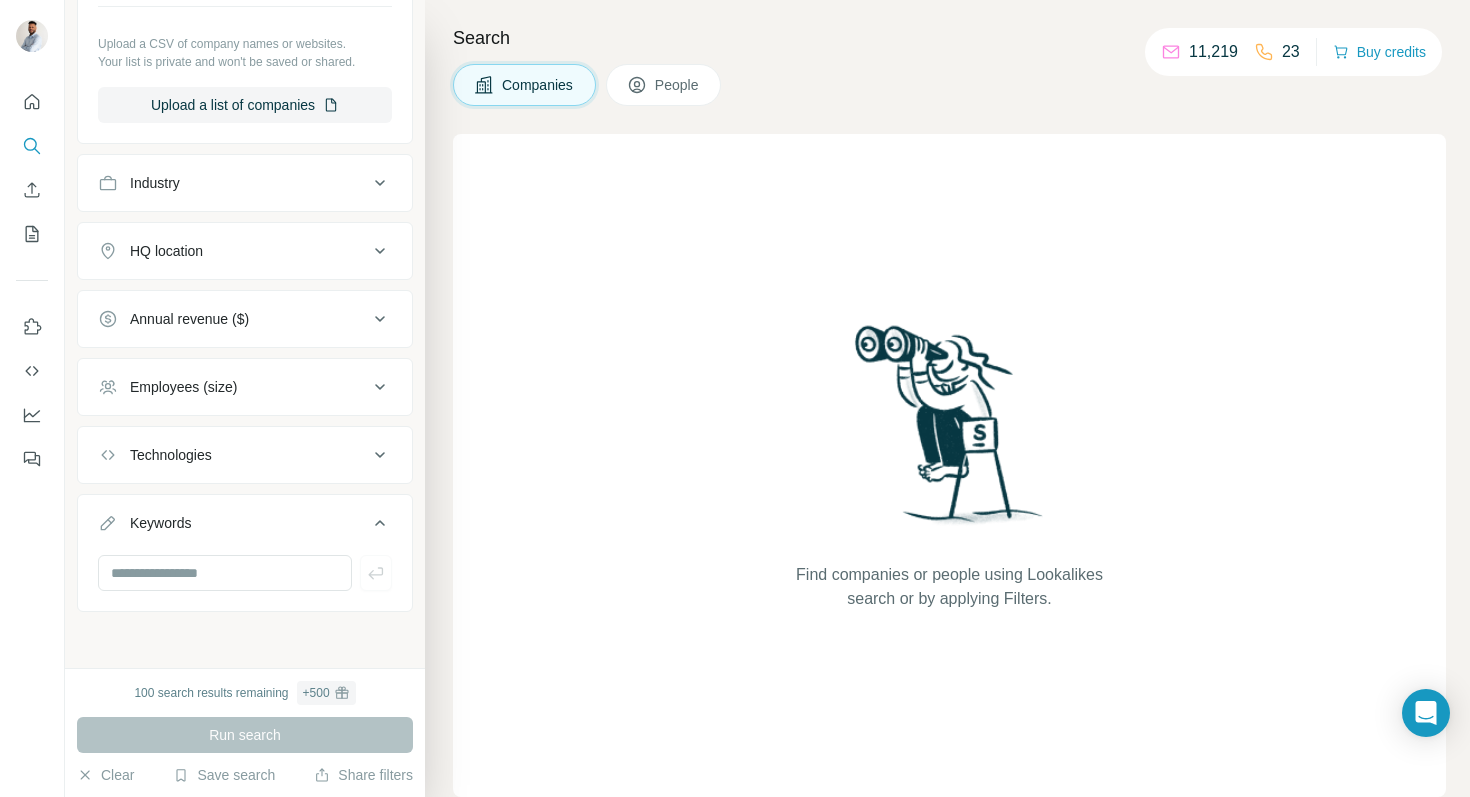 scroll, scrollTop: 0, scrollLeft: 0, axis: both 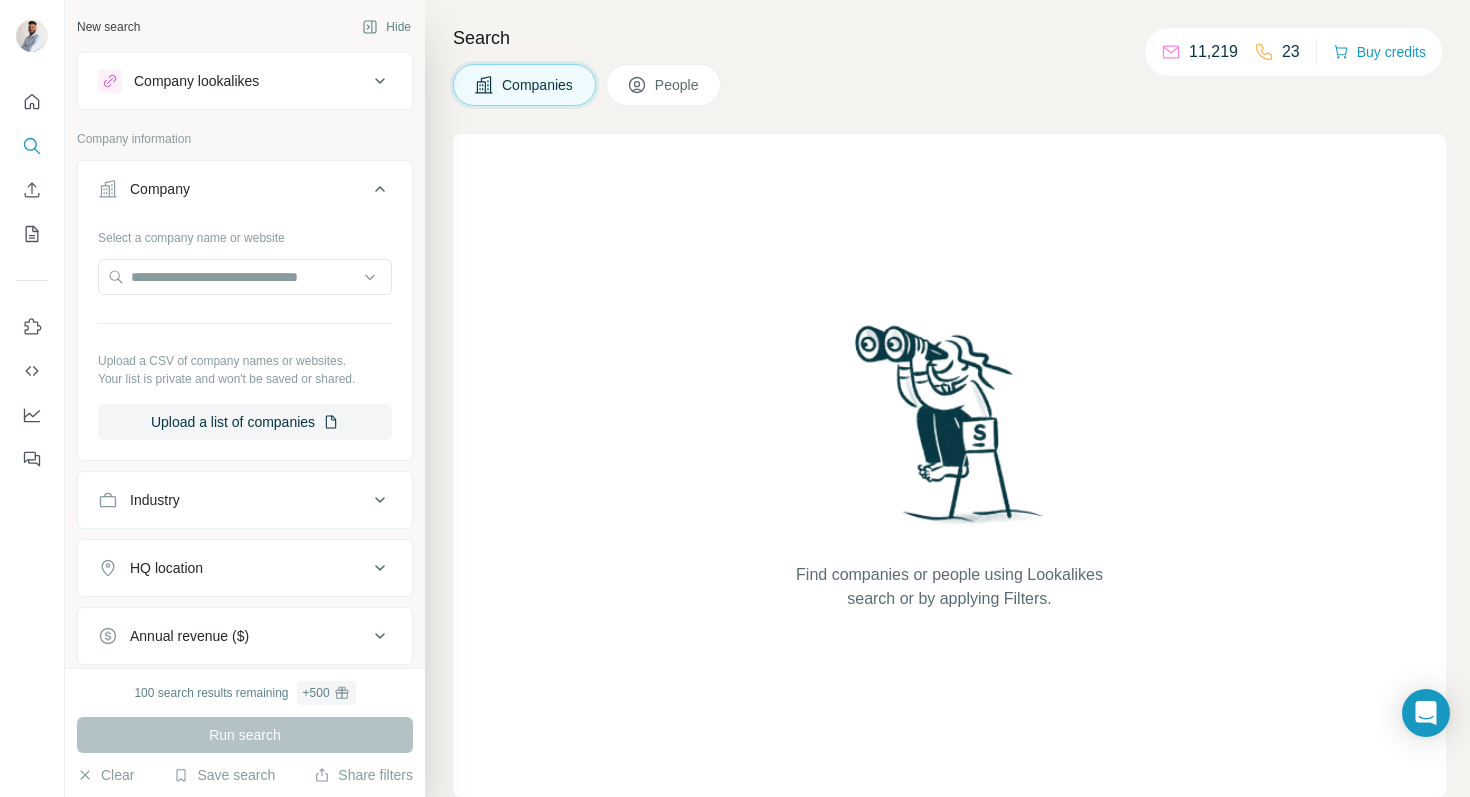 click on "People" at bounding box center [678, 85] 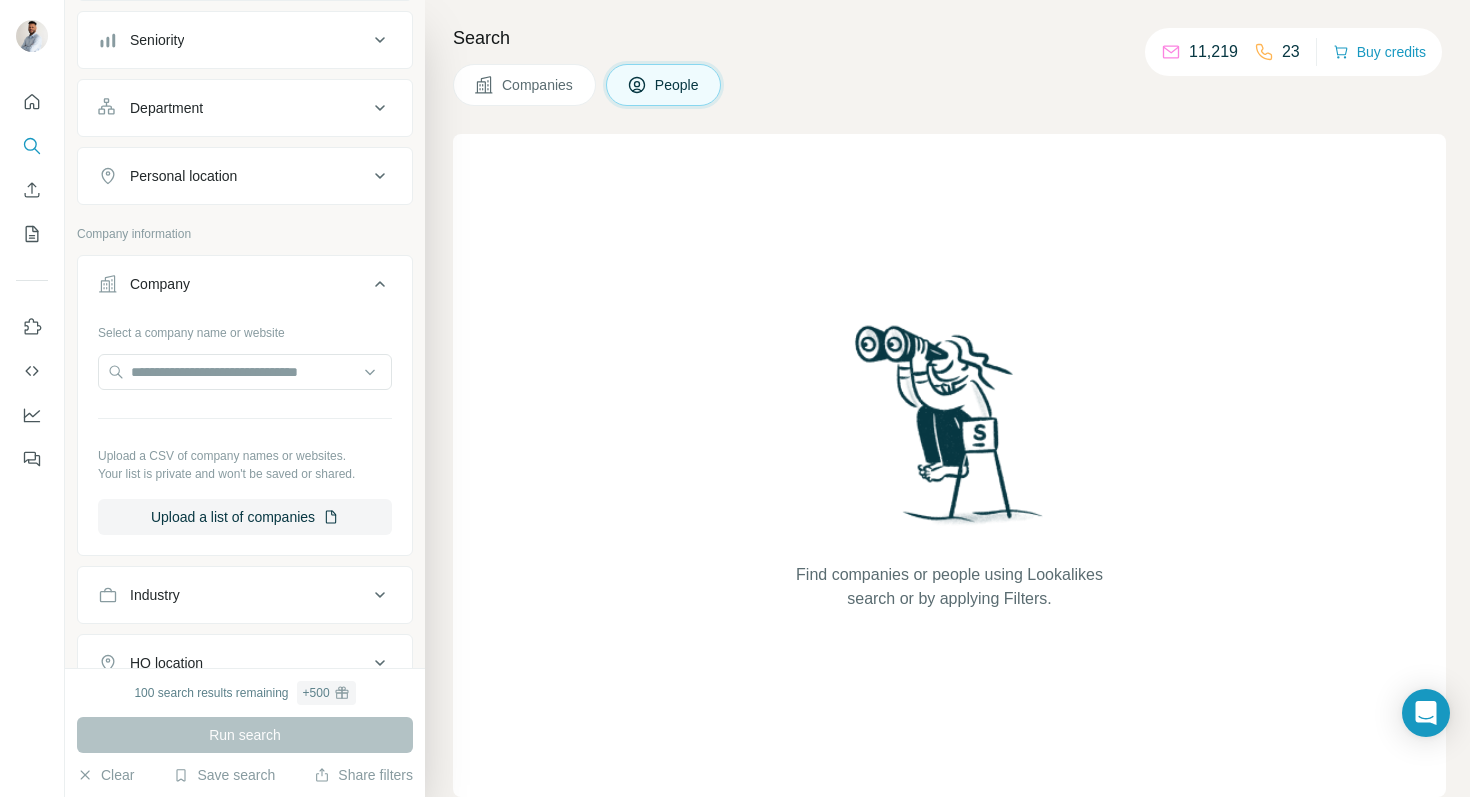 scroll, scrollTop: 221, scrollLeft: 0, axis: vertical 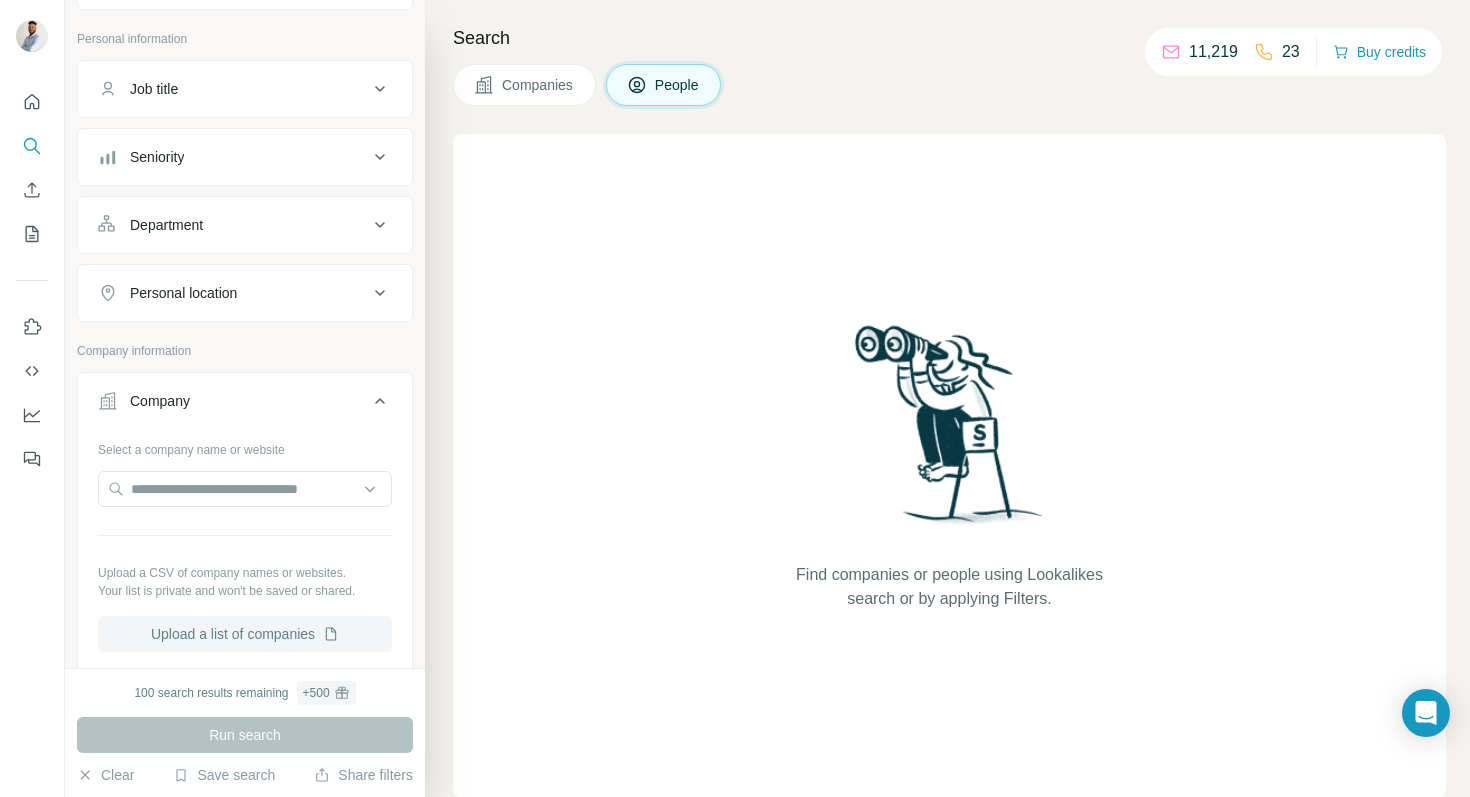 click on "Upload a list of companies" at bounding box center (245, 634) 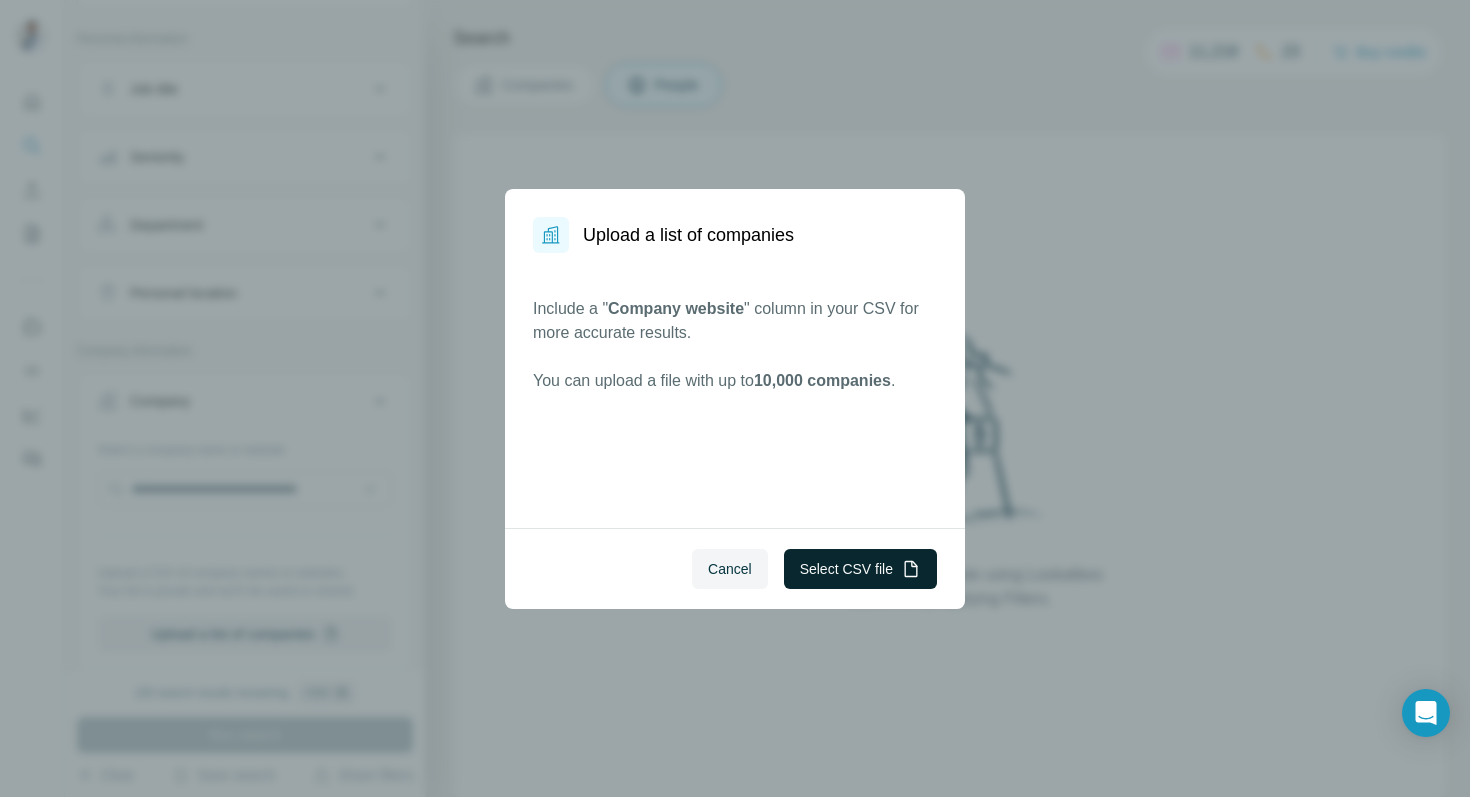 click on "Select CSV file" at bounding box center [860, 569] 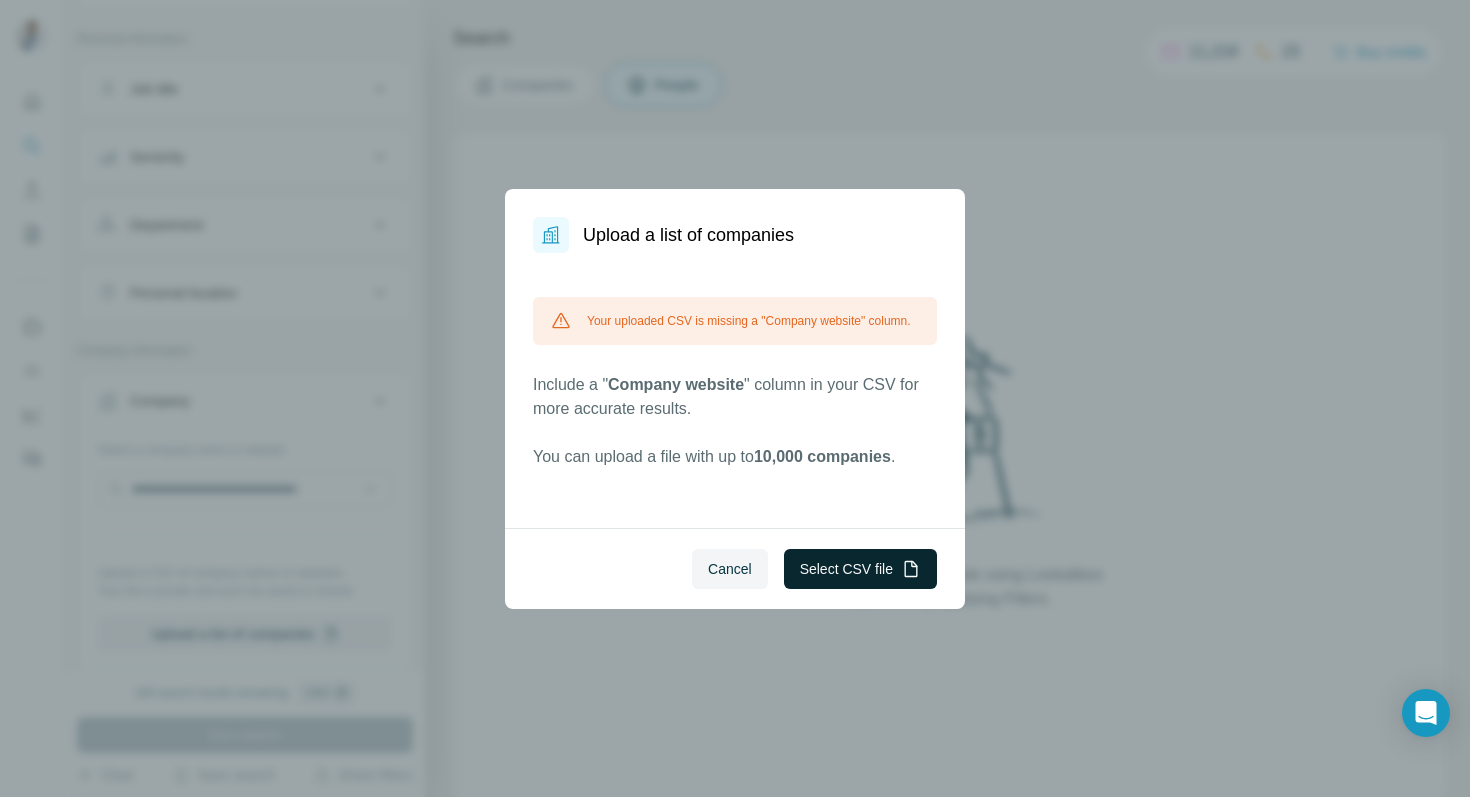 click on "Select CSV file" at bounding box center [860, 569] 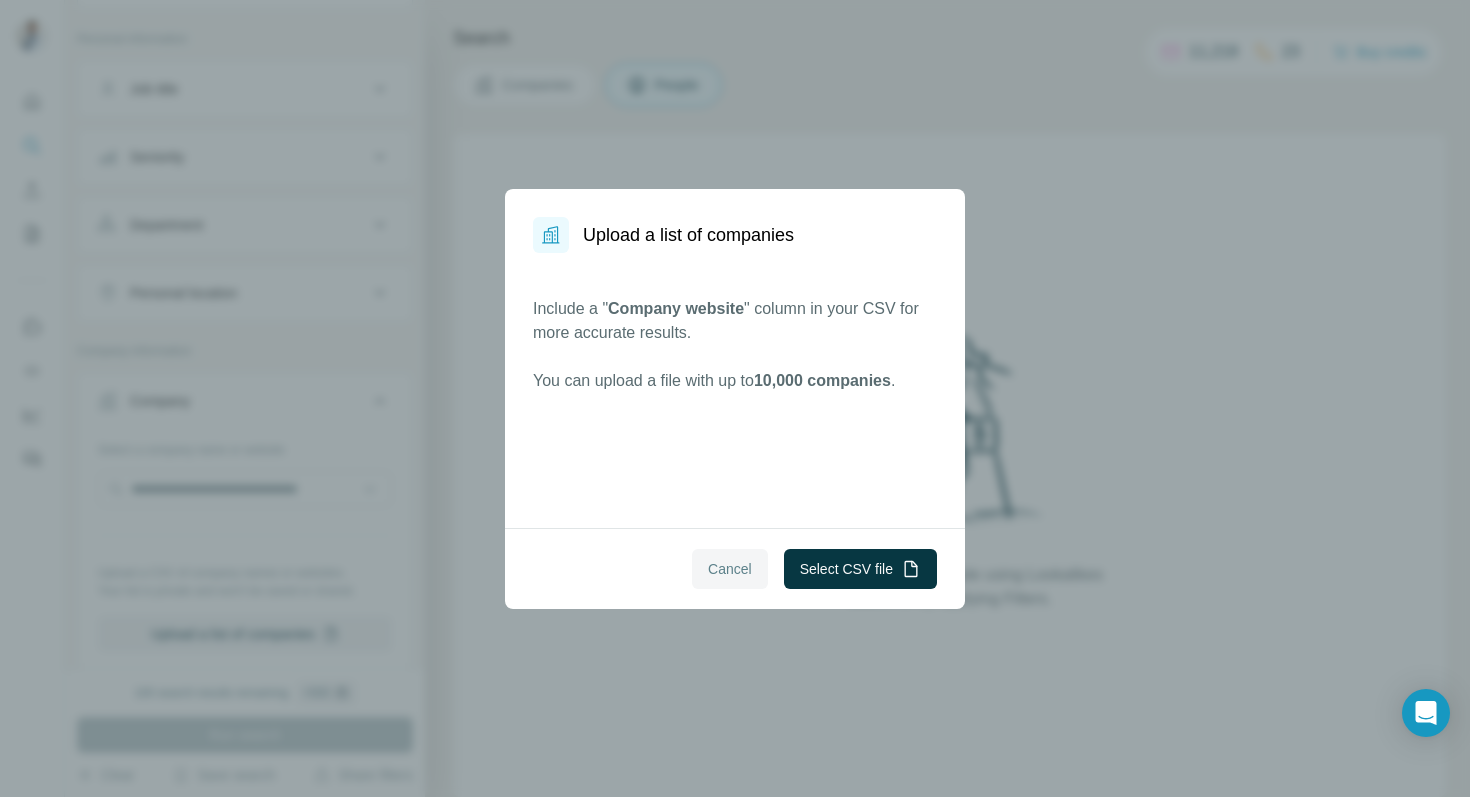 click on "Cancel" at bounding box center (730, 569) 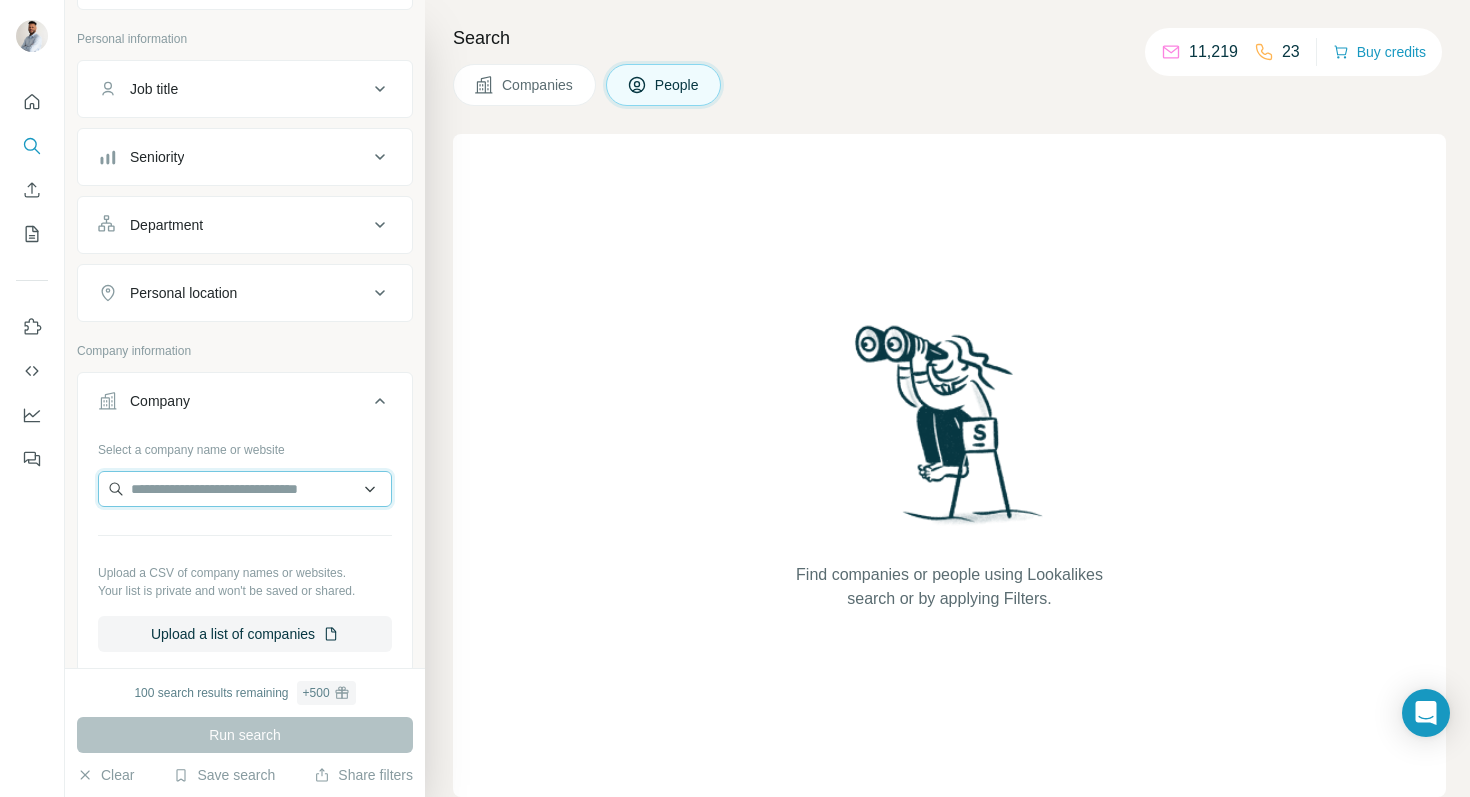 click at bounding box center [245, 489] 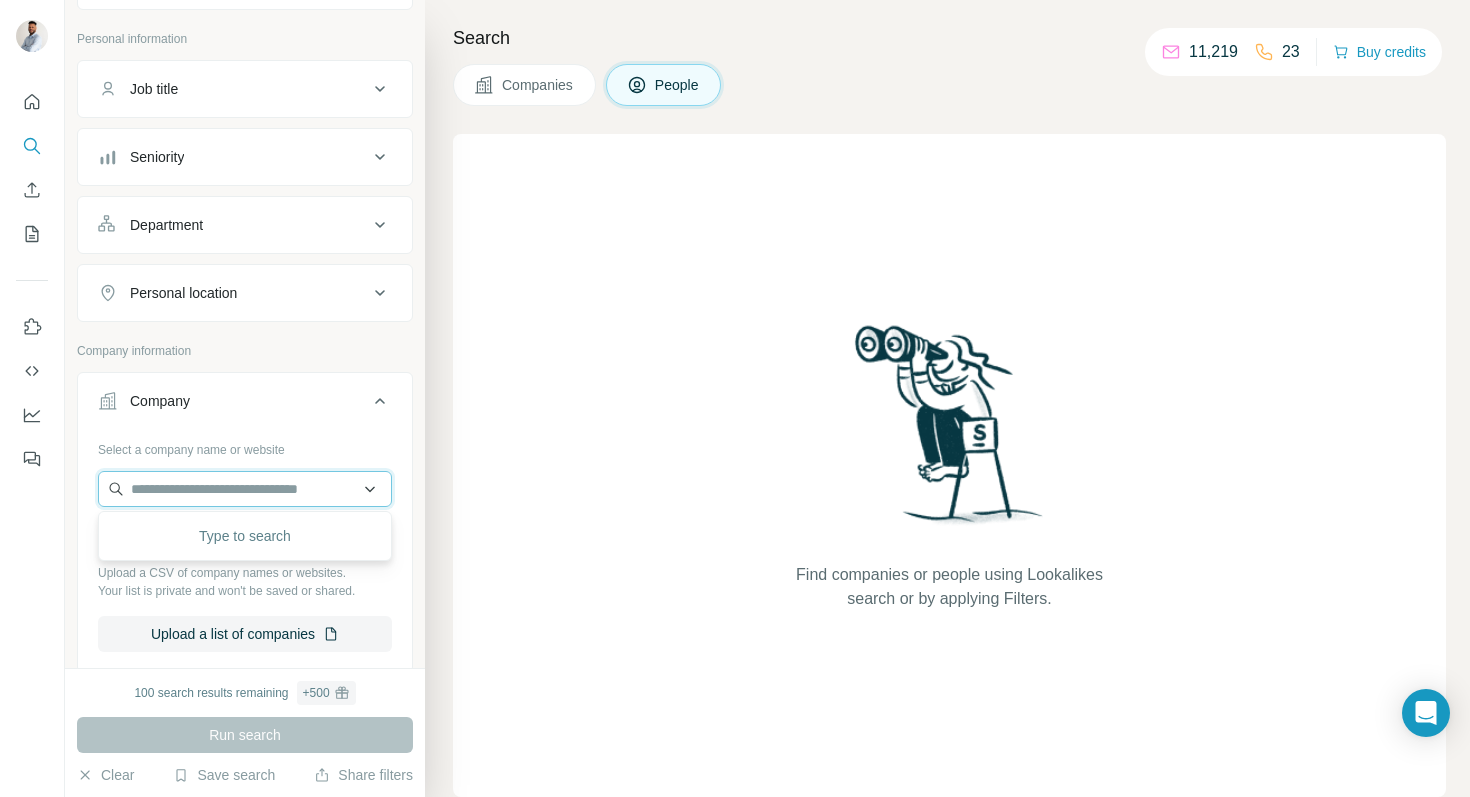 click at bounding box center (245, 489) 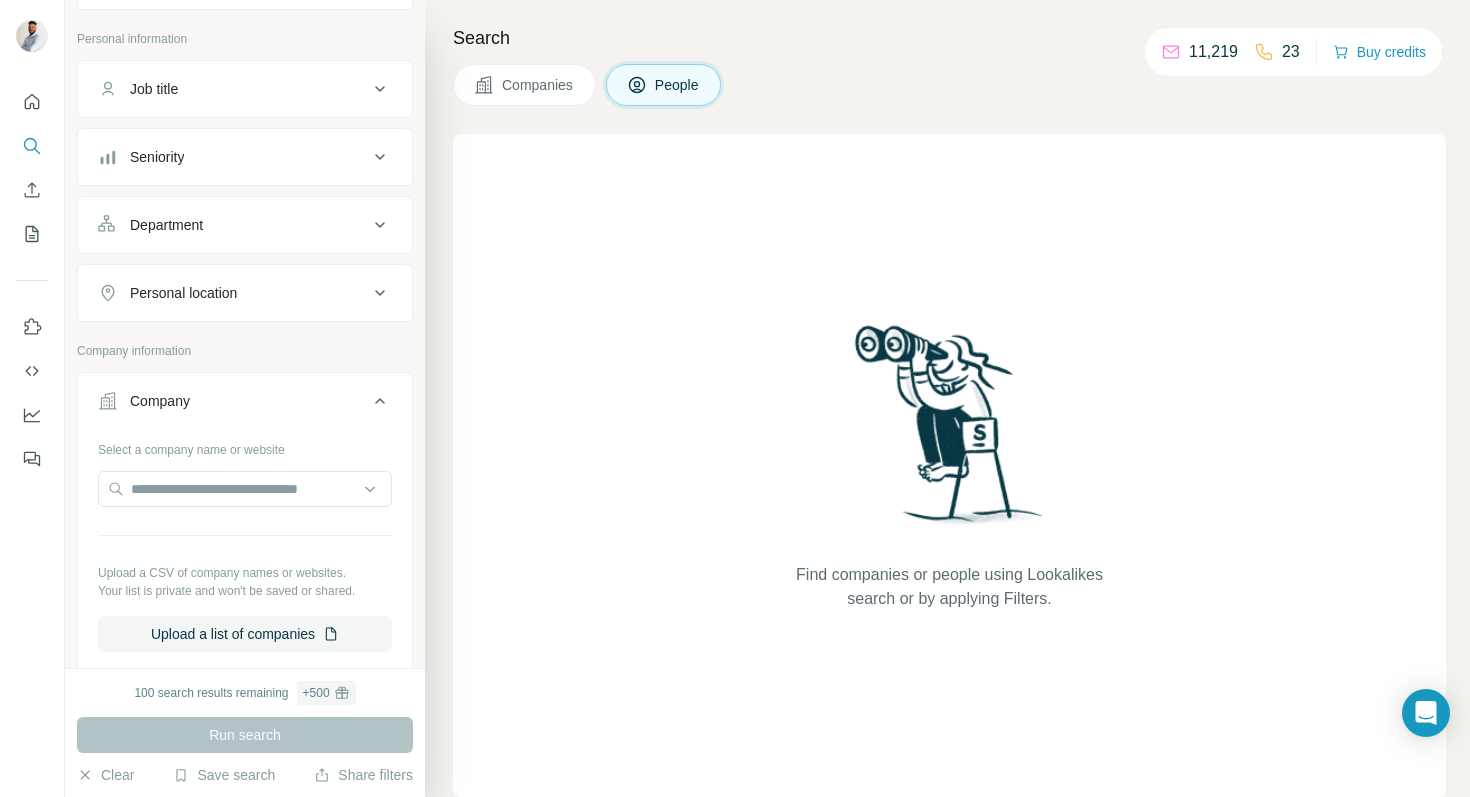 click on "Company" at bounding box center (233, 401) 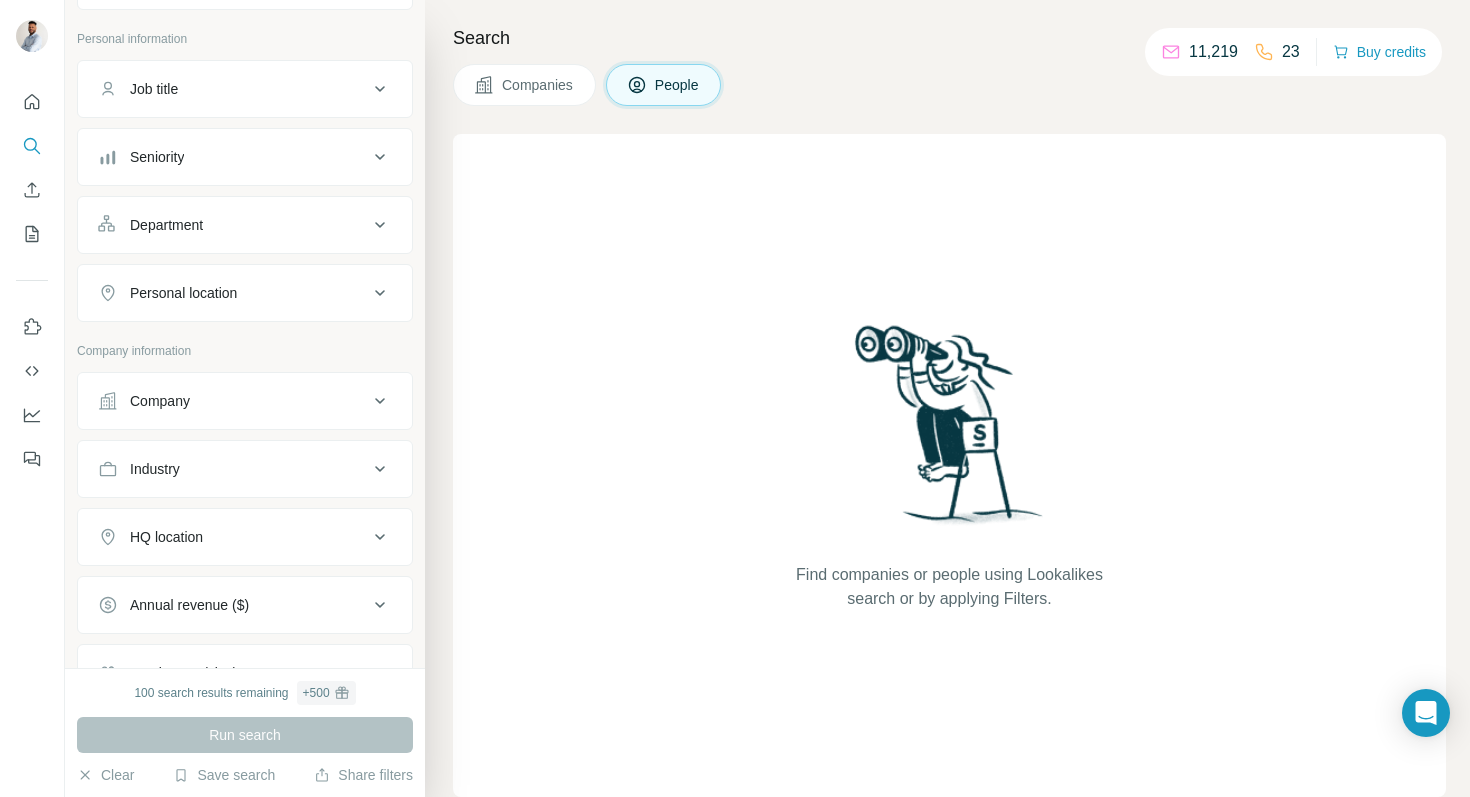 click on "Company" at bounding box center (233, 401) 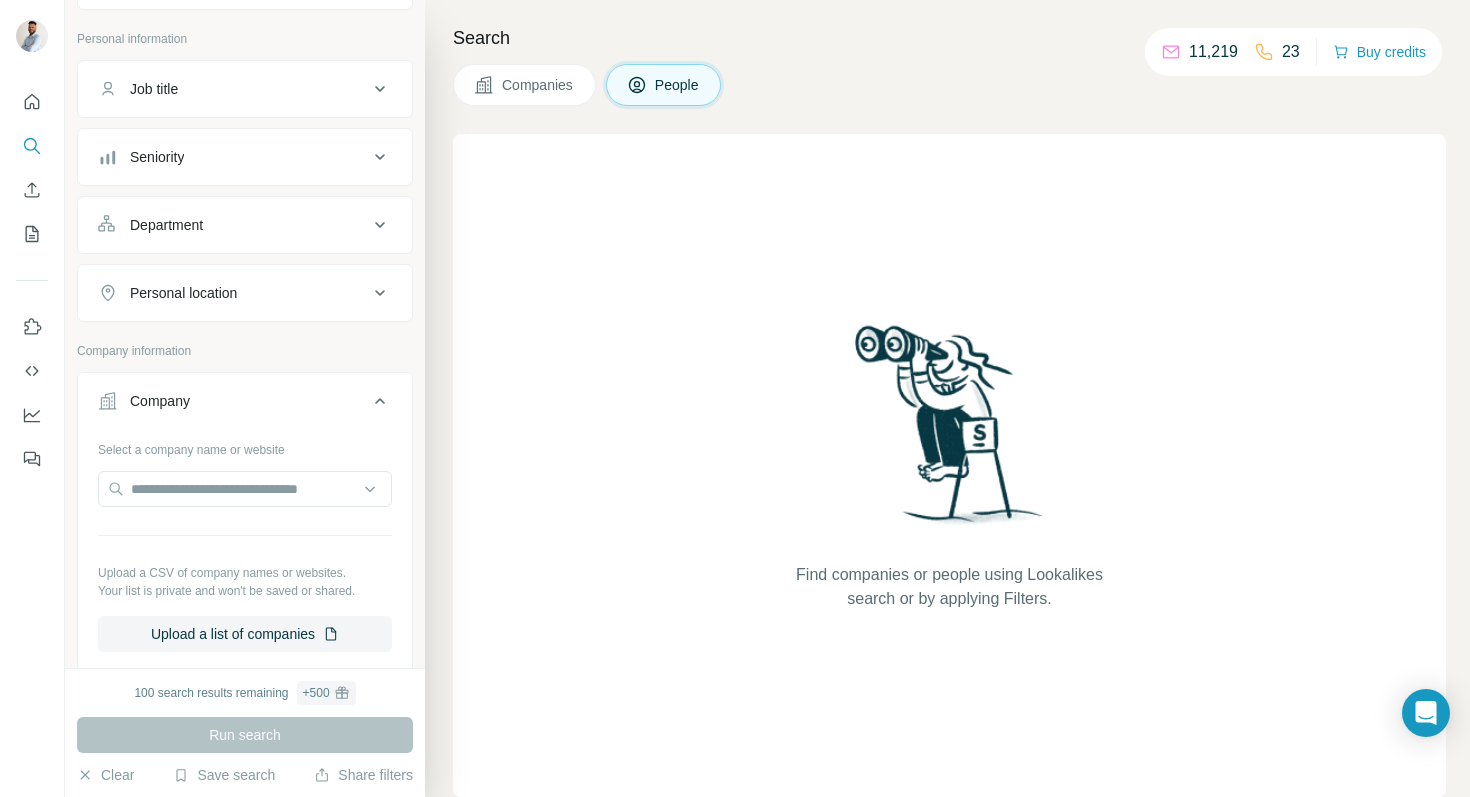 click on "Company" at bounding box center (233, 401) 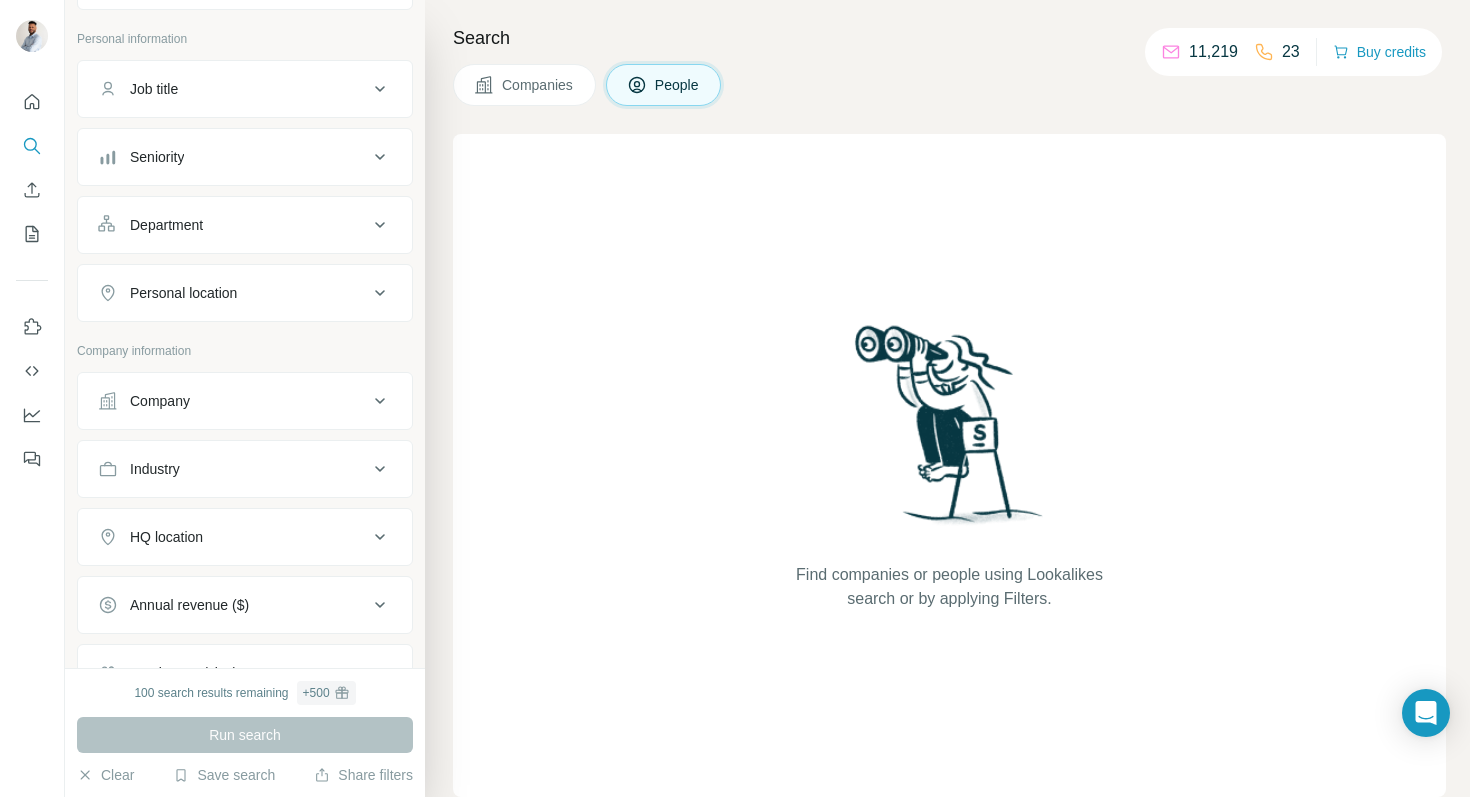click on "Industry" at bounding box center (233, 469) 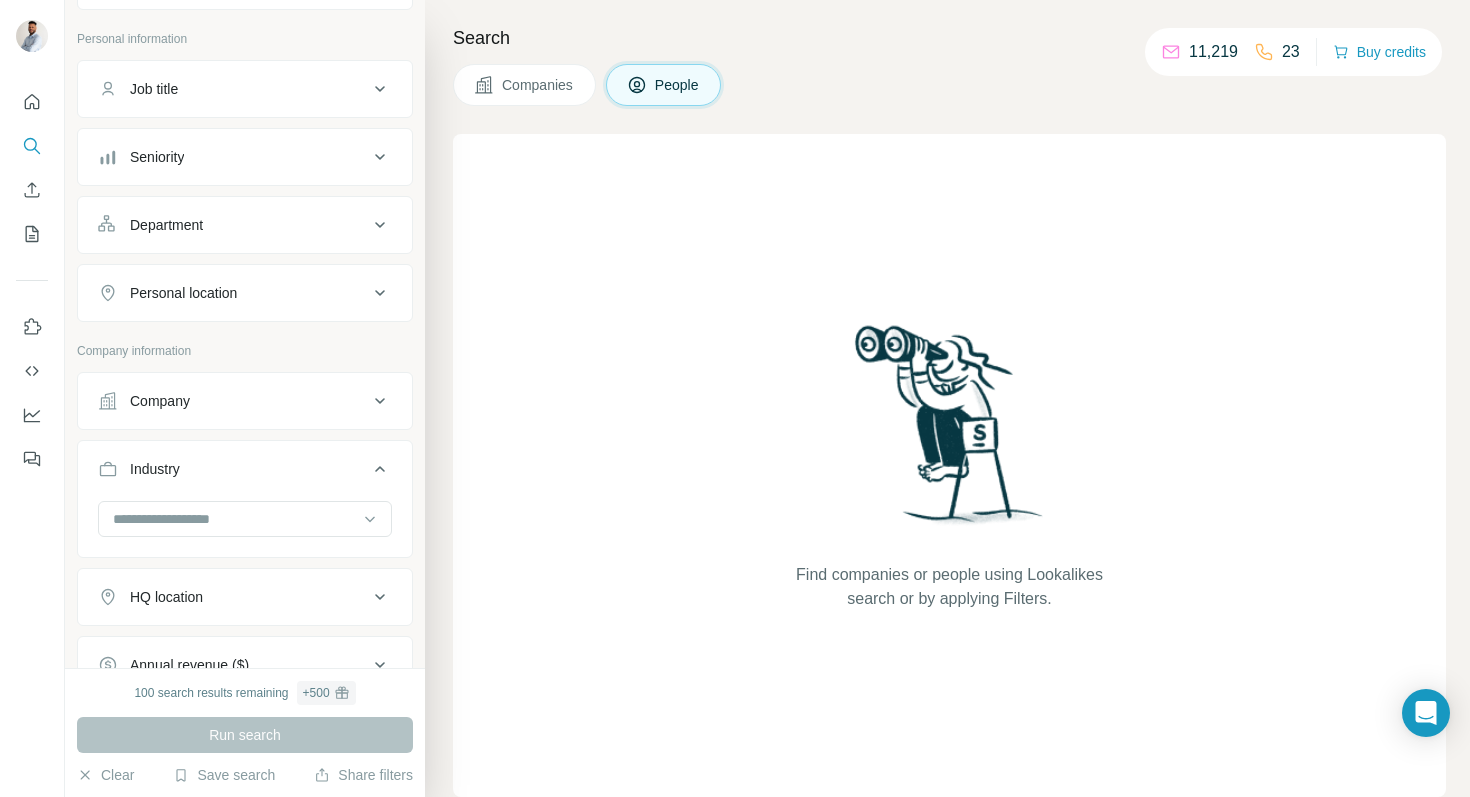 click on "Industry" at bounding box center (233, 469) 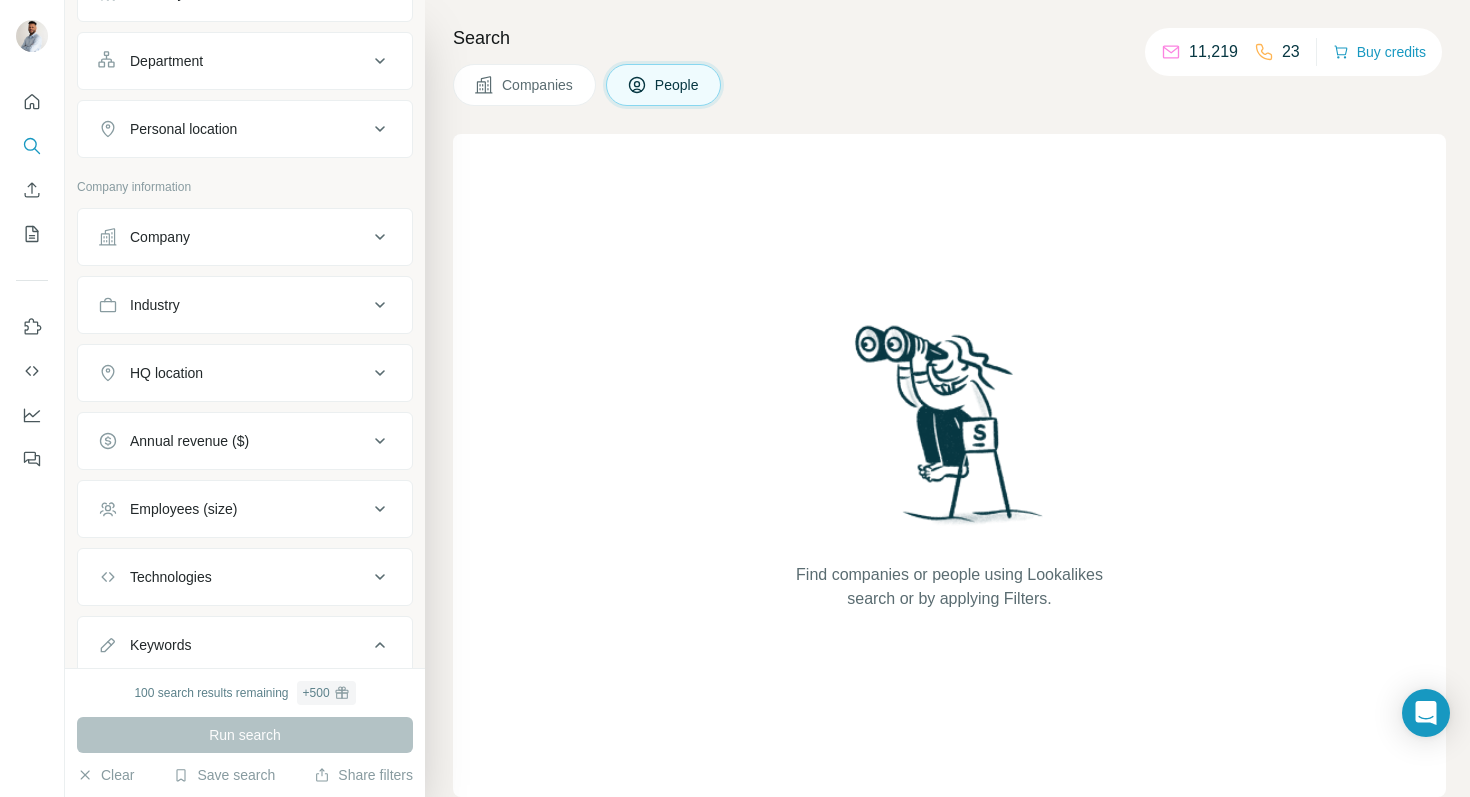 scroll, scrollTop: 386, scrollLeft: 0, axis: vertical 